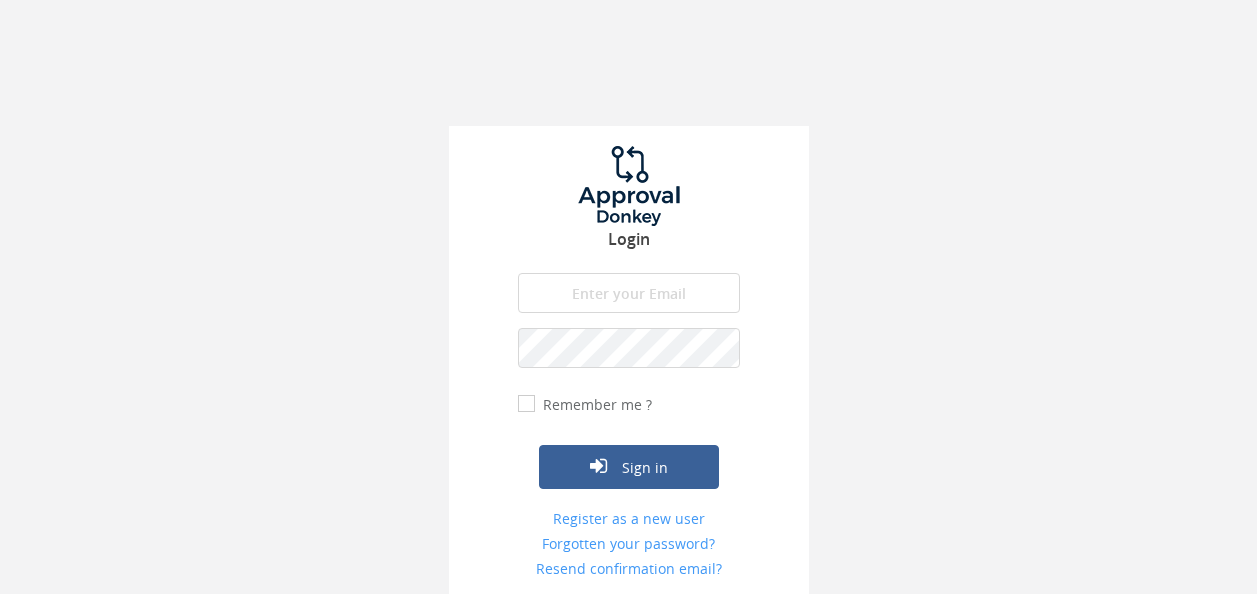scroll, scrollTop: 0, scrollLeft: 0, axis: both 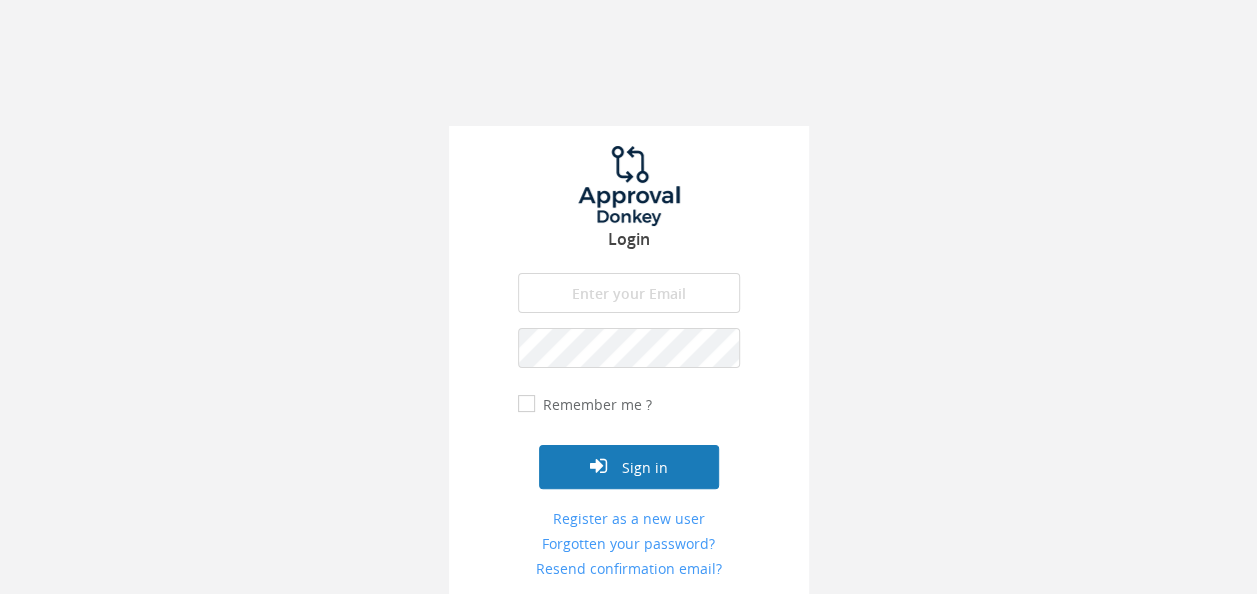 type on "[EMAIL_ADDRESS][DOMAIN_NAME]" 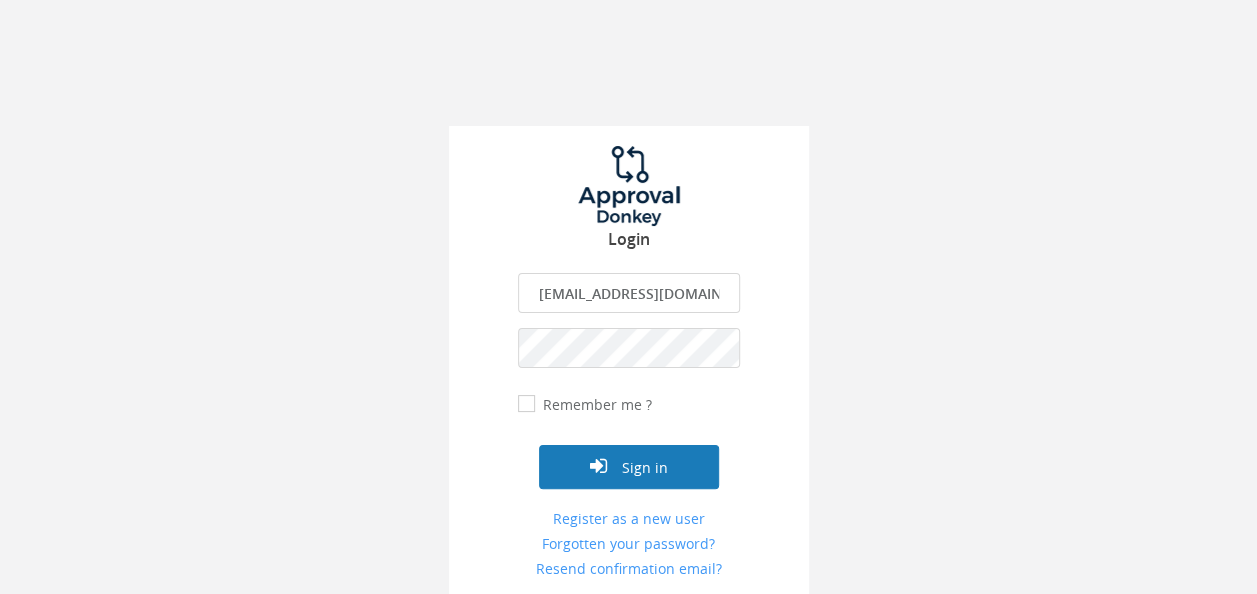 click on "Sign in" at bounding box center [629, 467] 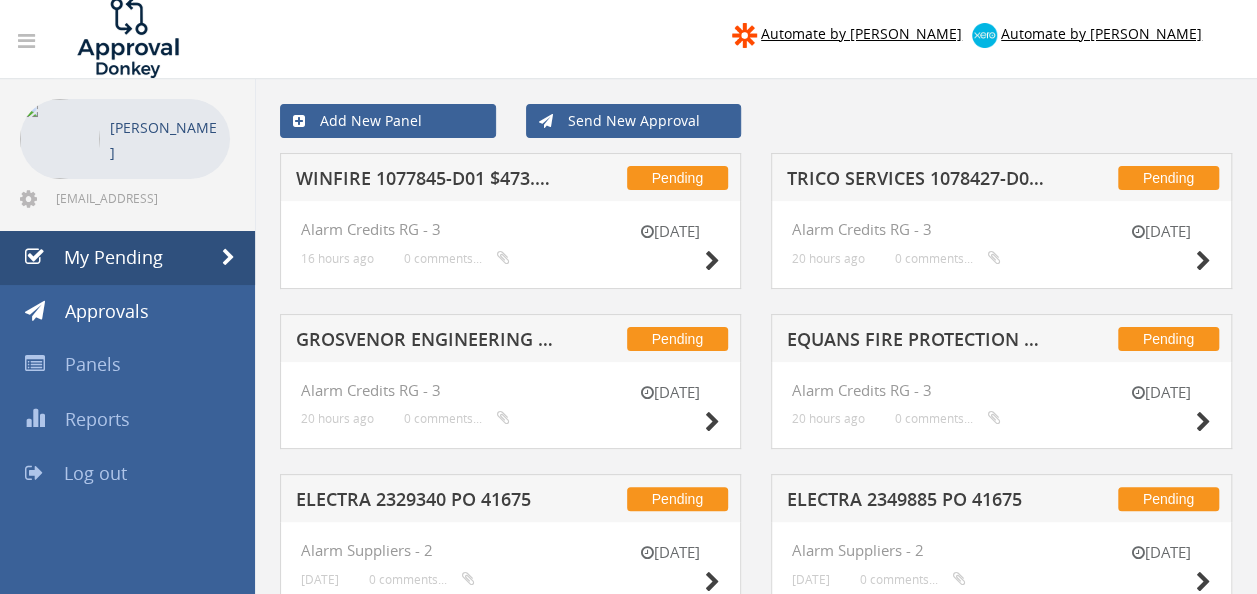 scroll, scrollTop: 0, scrollLeft: 0, axis: both 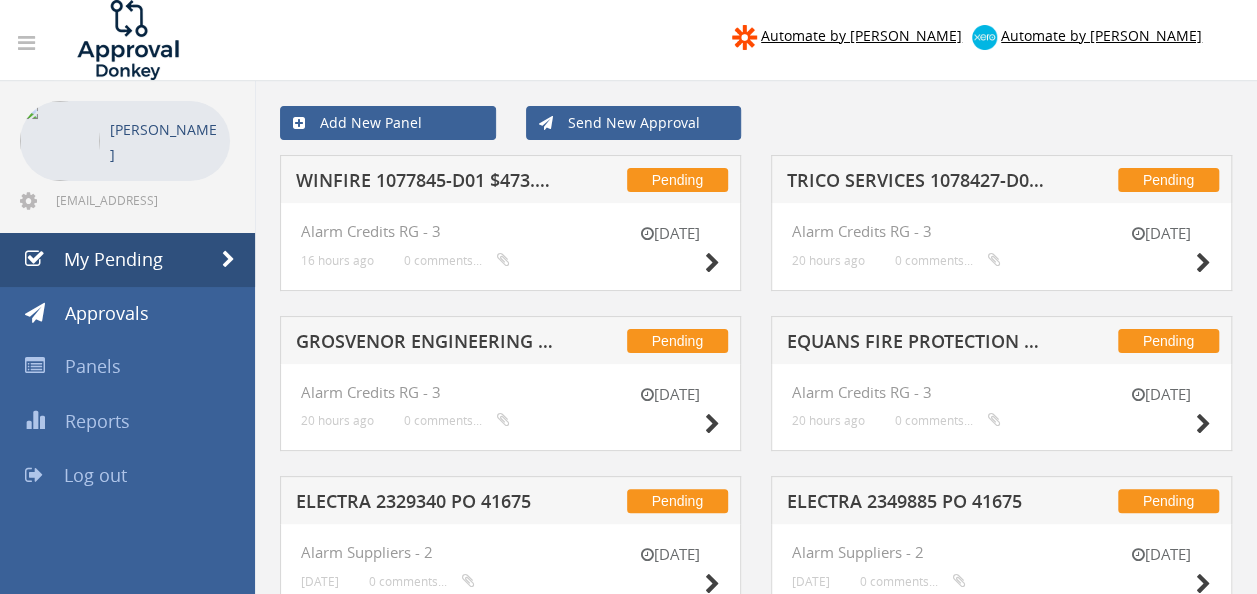 click on "WINFIRE 1077845-D01 $473.88" at bounding box center [424, 183] 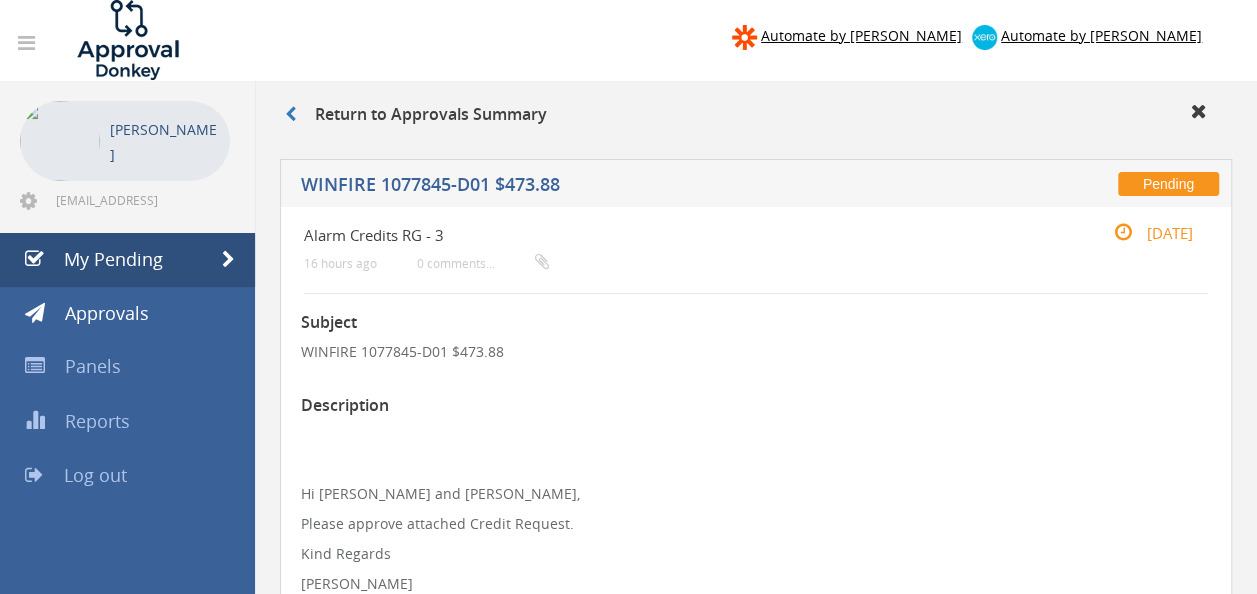 click on "Subject
WINFIRE 1077845-D01 $473.88
Description
Hi [PERSON_NAME] and [PERSON_NAME], Please approve attached Credit Request. Kind Regards [PERSON_NAME]
Approve
Decline
Deadline [DATE]
Winfire 1077845-D01.pdf Step2" at bounding box center (756, 914) 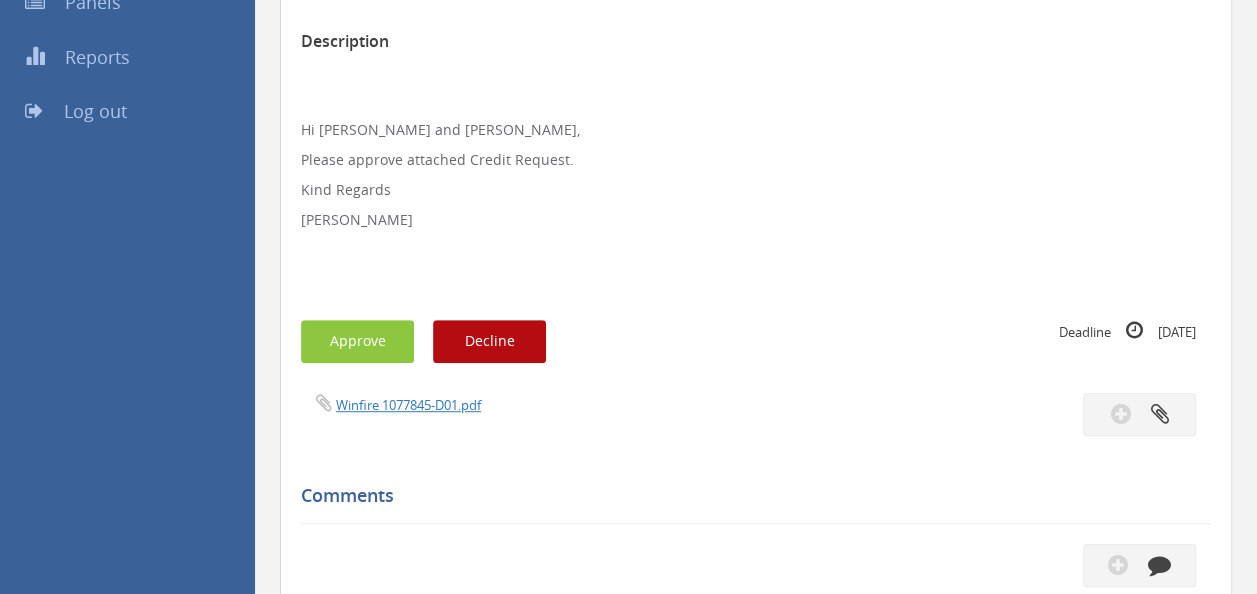 scroll, scrollTop: 400, scrollLeft: 0, axis: vertical 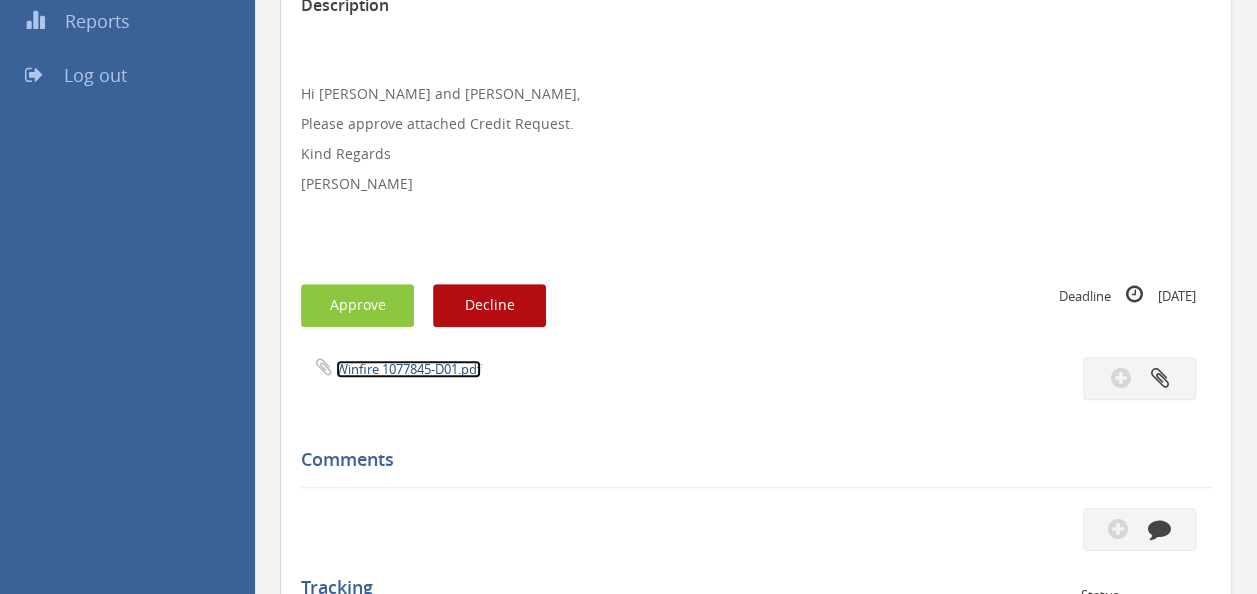 click on "Winfire 1077845-D01.pdf" at bounding box center [408, 369] 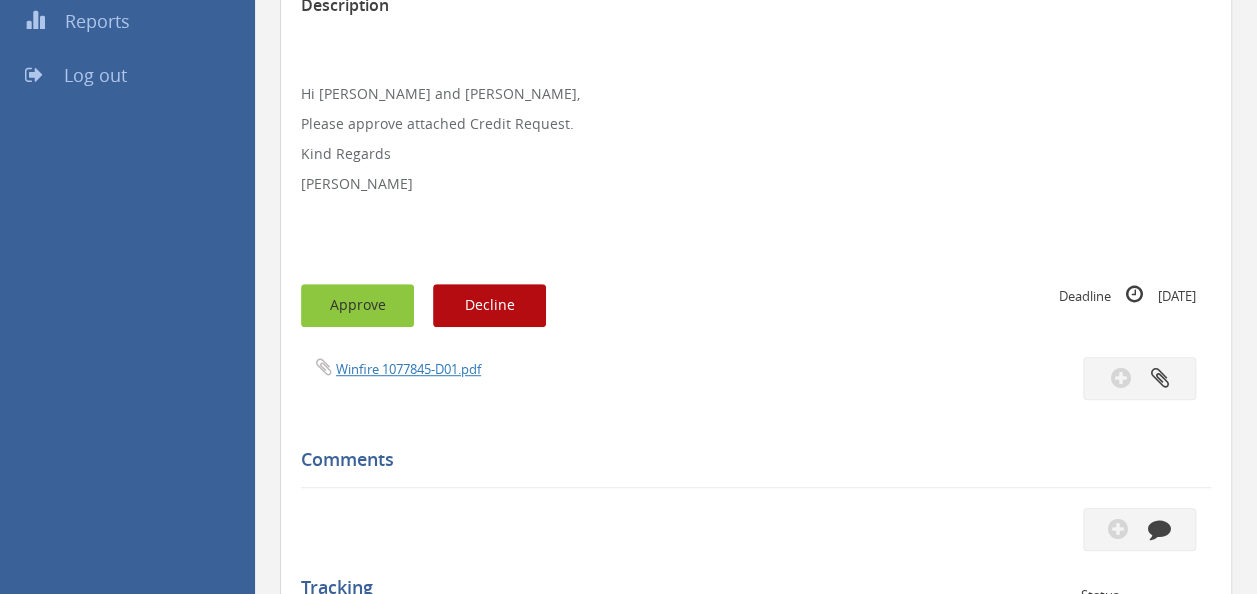 click on "Approve" at bounding box center [357, 305] 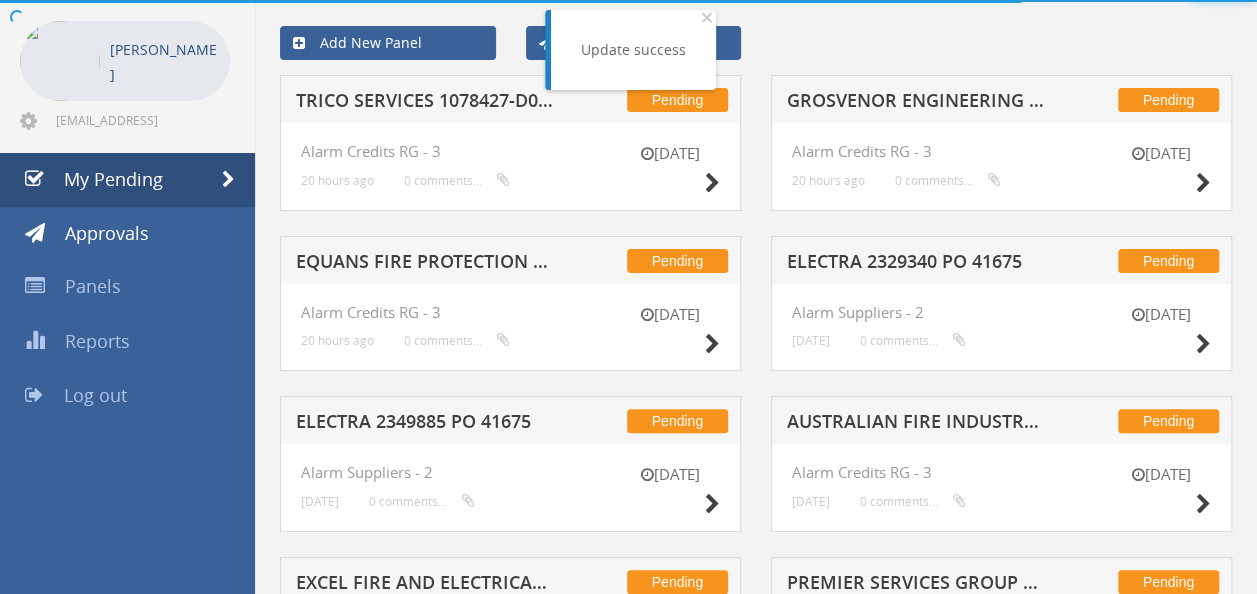 scroll, scrollTop: 400, scrollLeft: 0, axis: vertical 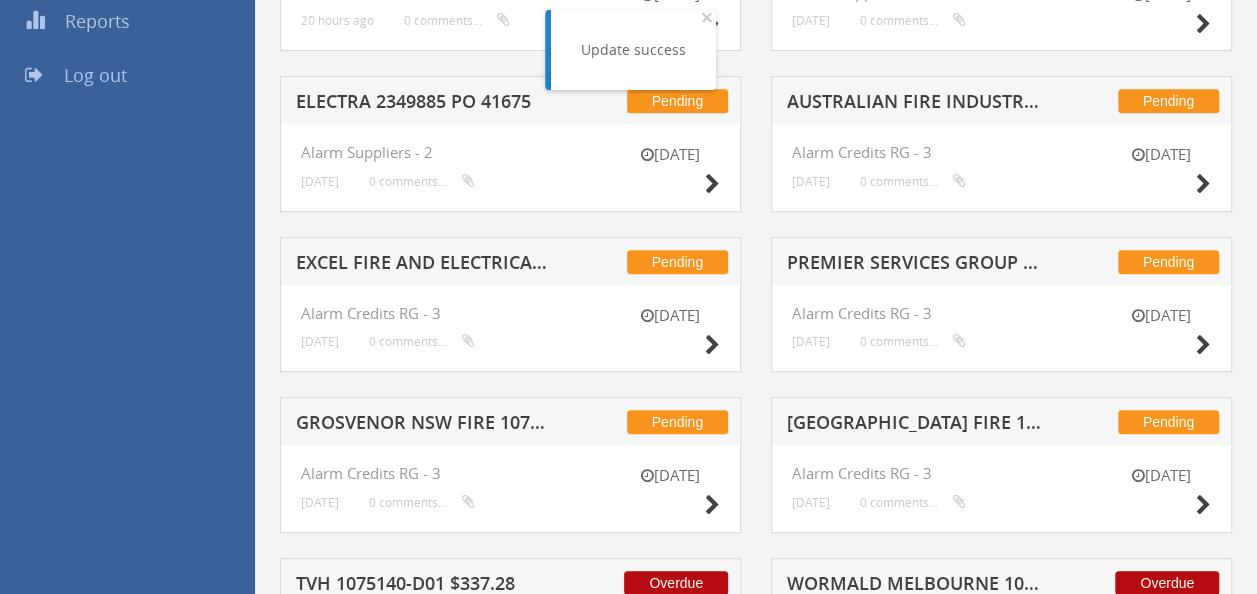 click on "ELECTRA 2349885 PO 41675" at bounding box center (424, 104) 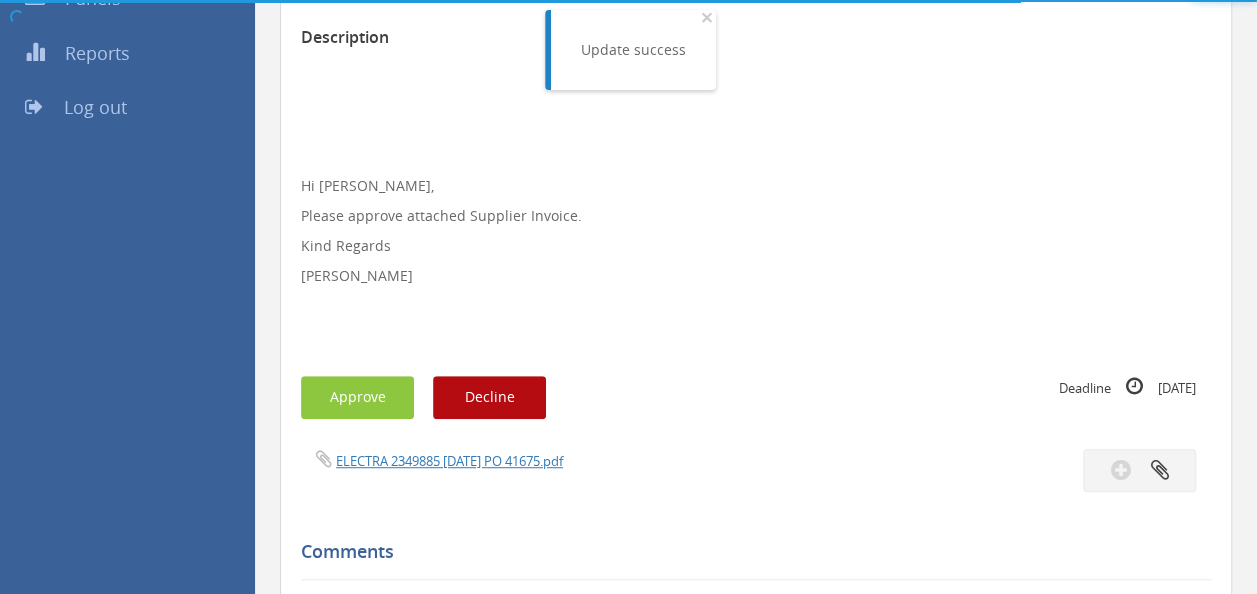 scroll, scrollTop: 400, scrollLeft: 0, axis: vertical 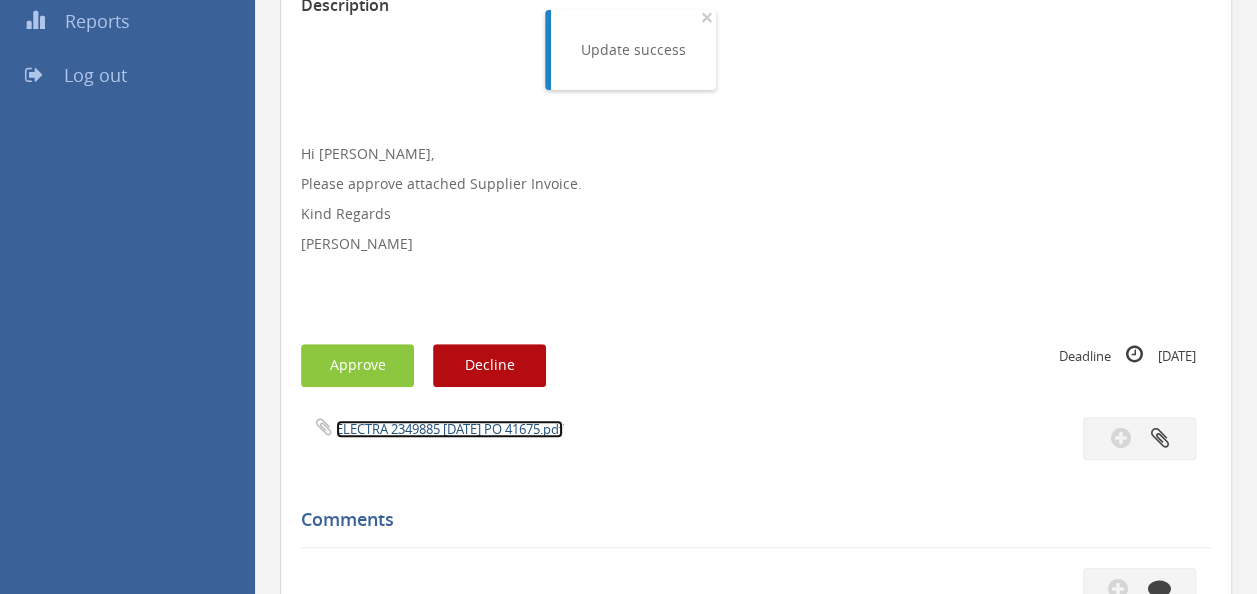 click on "ELECTRA 2349885 [DATE] PO 41675.pdf" at bounding box center [449, 429] 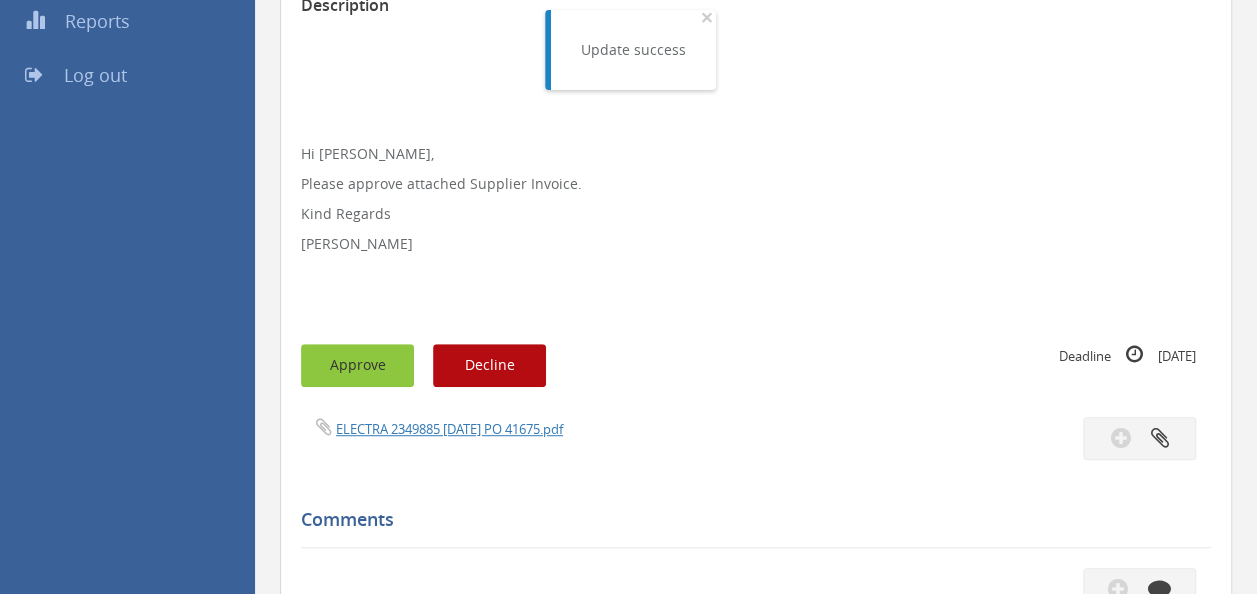 click on "Approve" at bounding box center (357, 365) 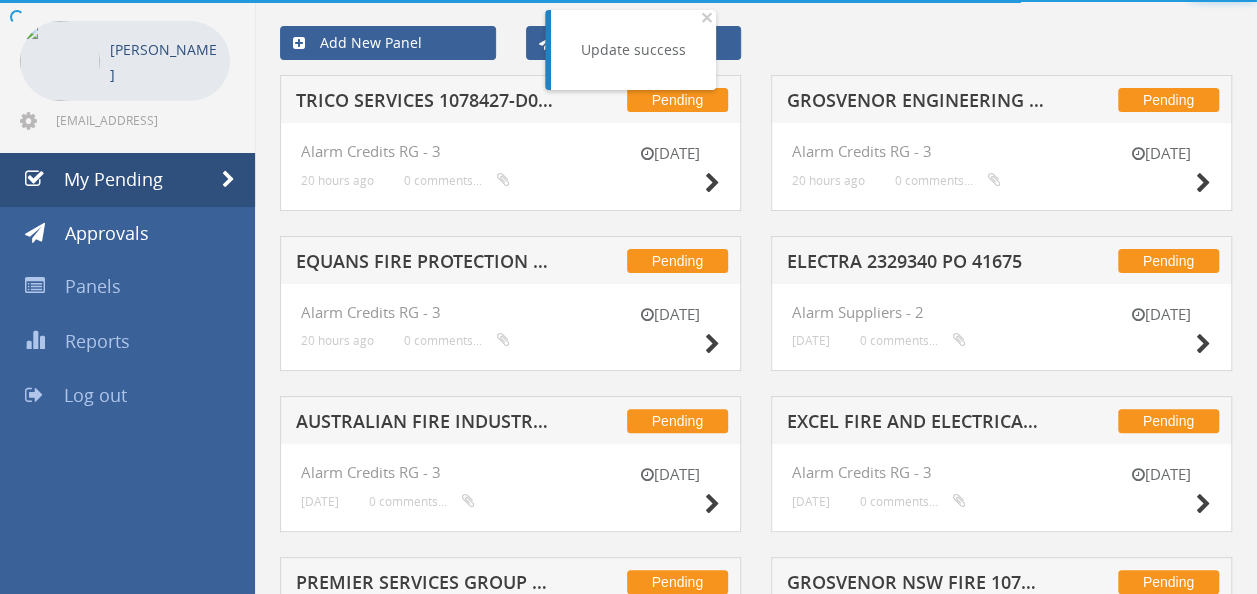 scroll, scrollTop: 400, scrollLeft: 0, axis: vertical 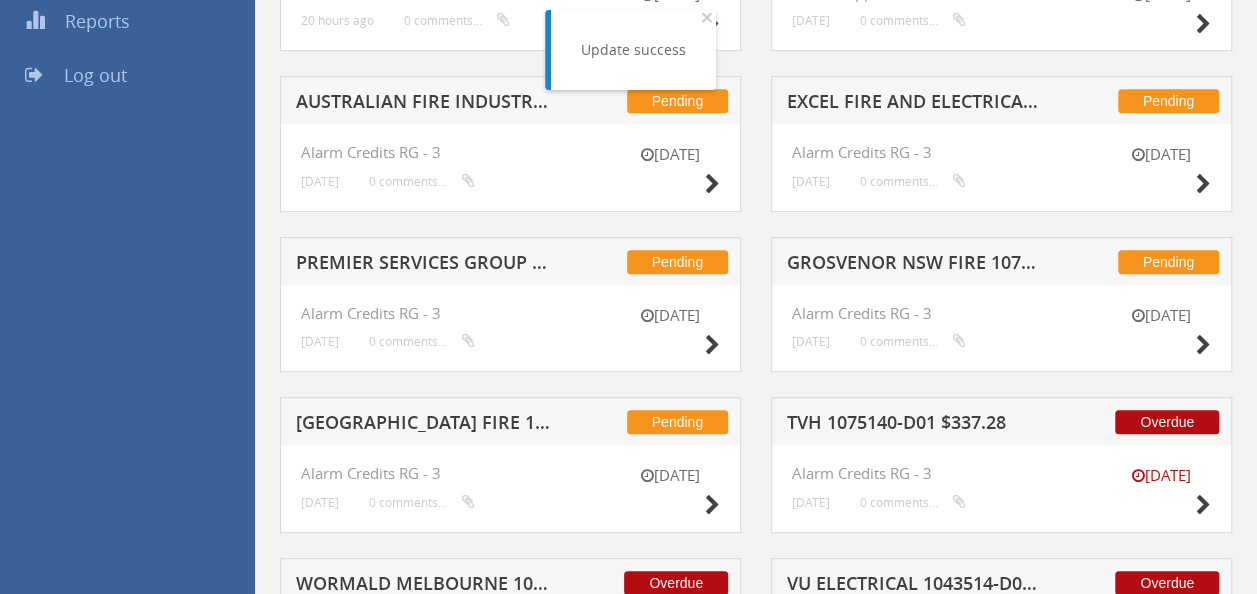 click on "TVH 1075140-D01 $337.28" at bounding box center [915, 425] 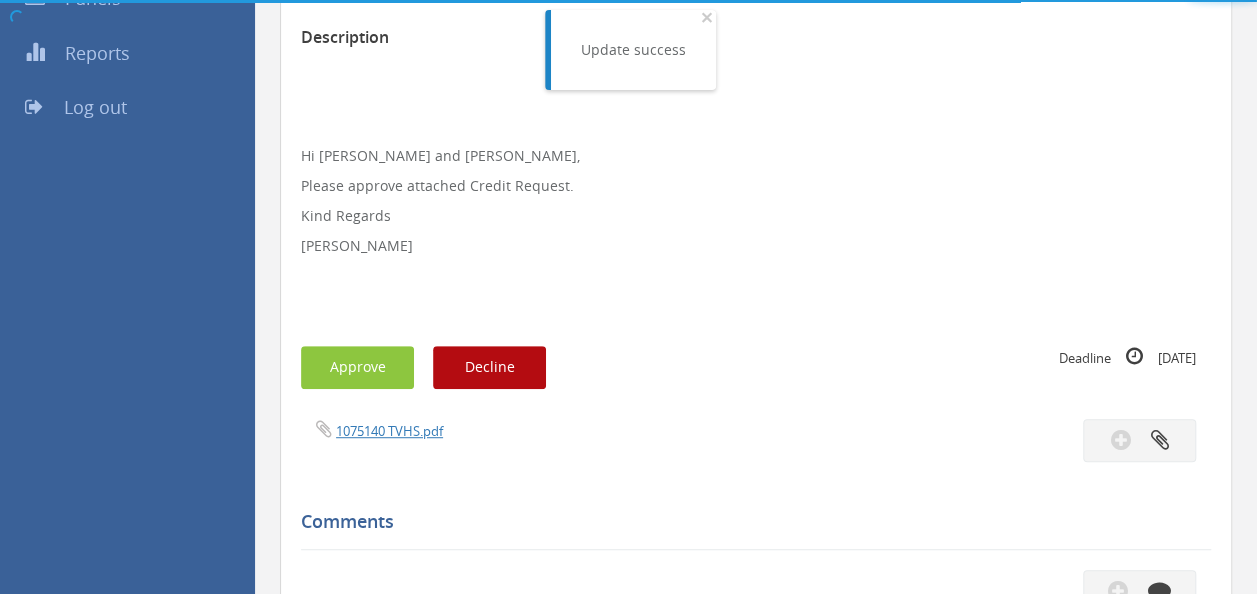 scroll, scrollTop: 400, scrollLeft: 0, axis: vertical 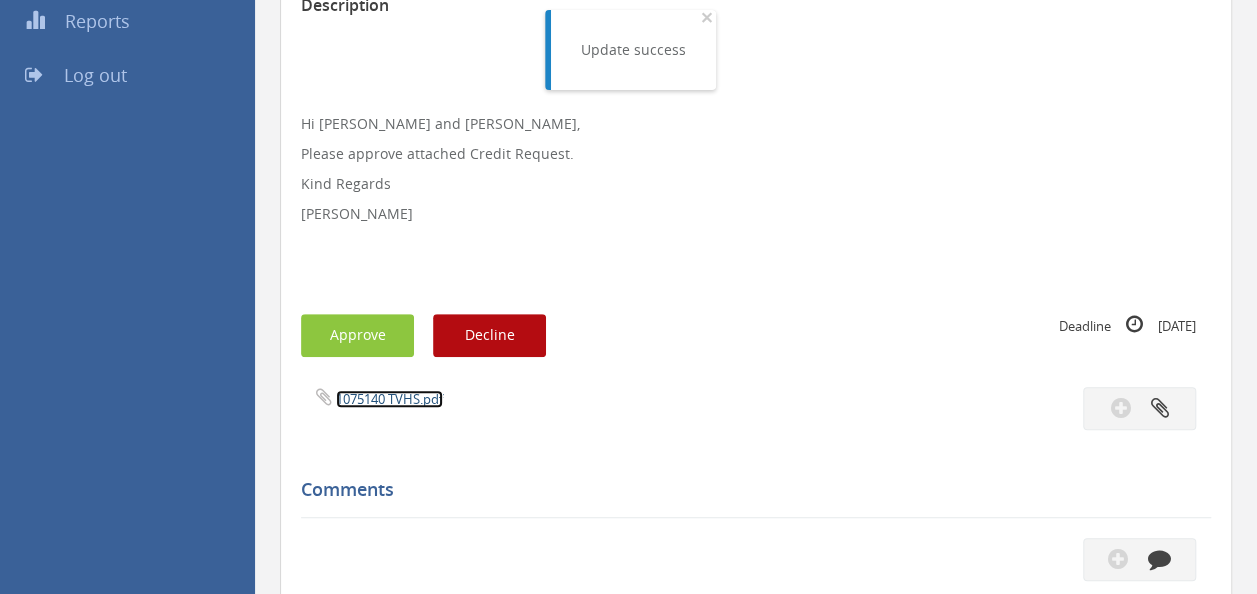 click on "1075140 TVHS.pdf" at bounding box center [389, 399] 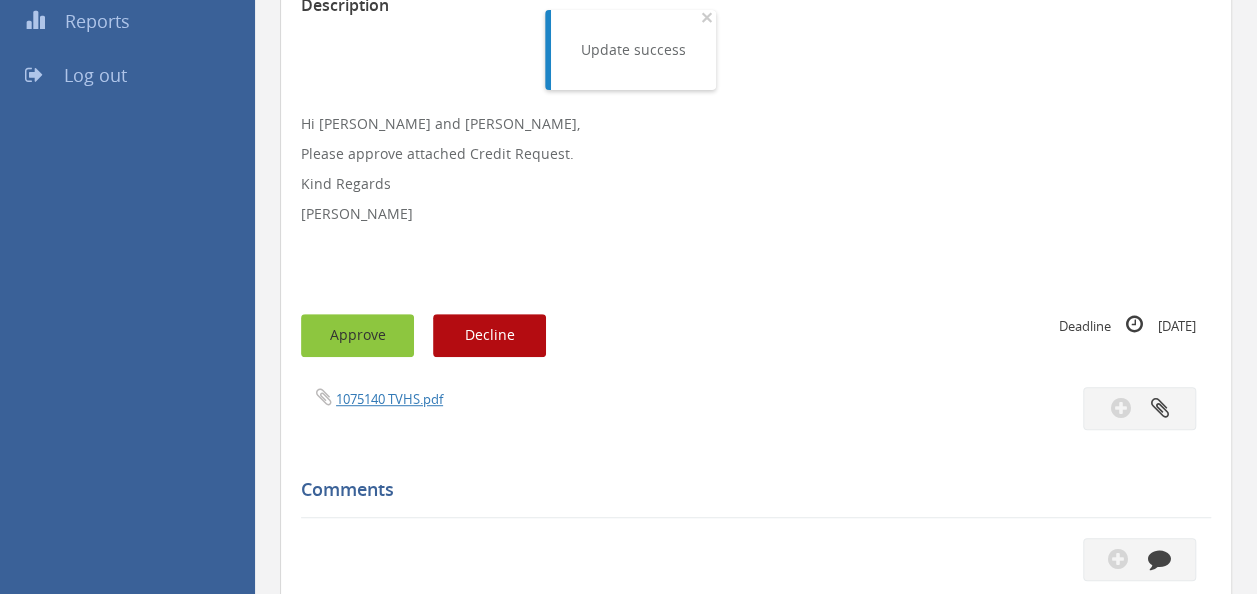 click on "Approve" at bounding box center (357, 335) 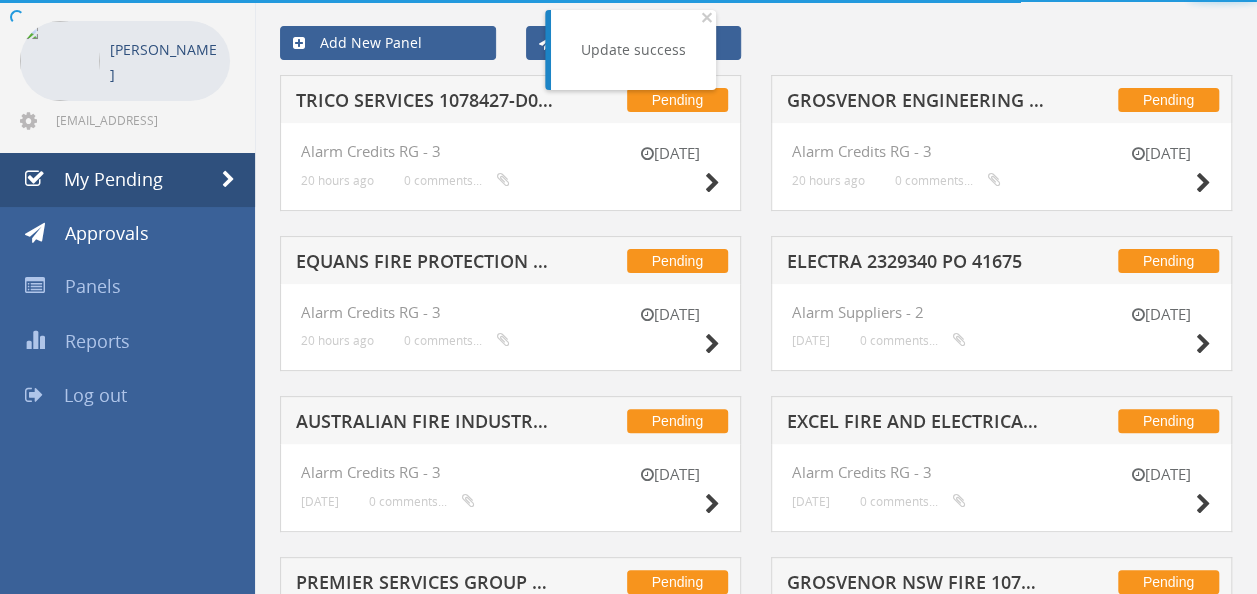 scroll, scrollTop: 400, scrollLeft: 0, axis: vertical 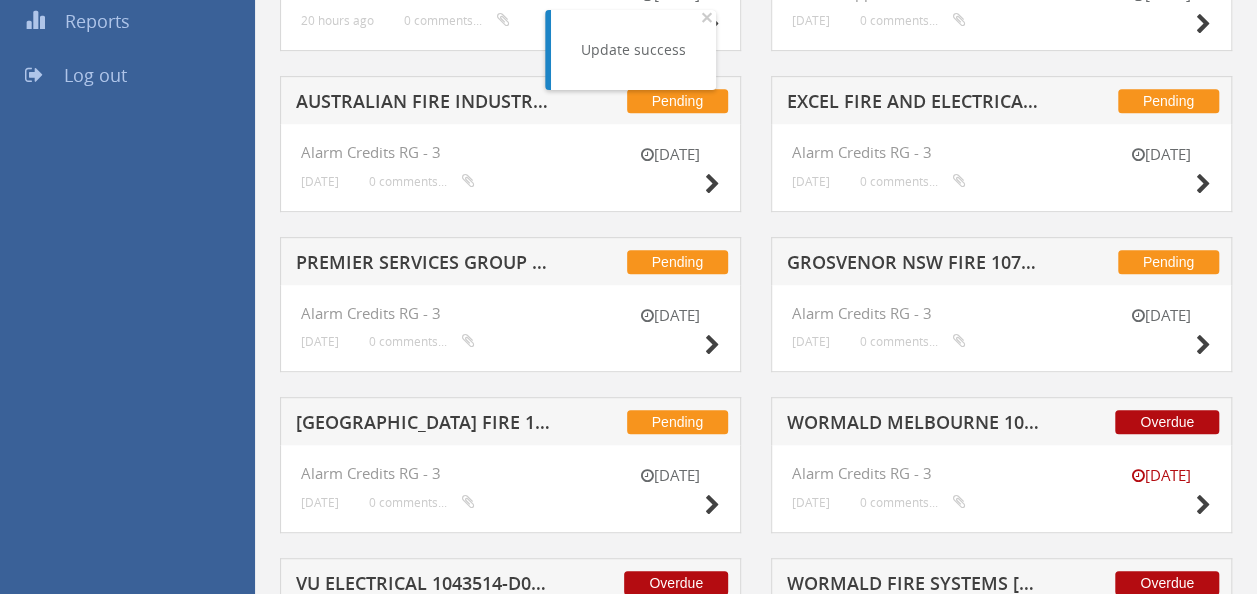 click on "WORMALD MELBOURNE 1062767-D01 $182.93" at bounding box center [915, 425] 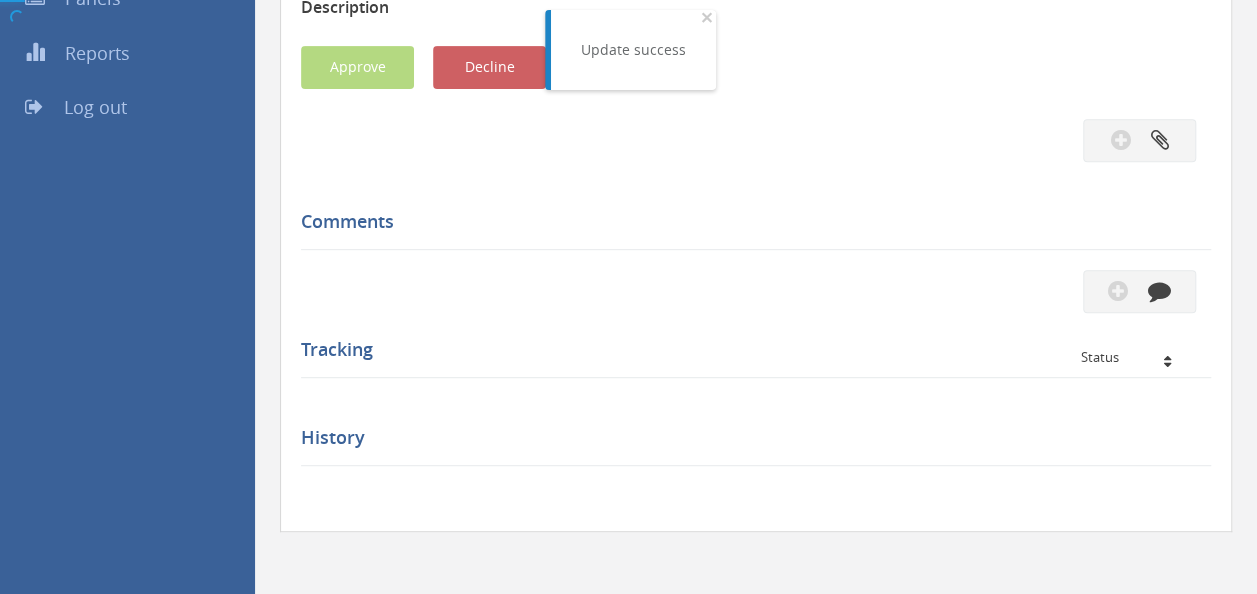 scroll, scrollTop: 400, scrollLeft: 0, axis: vertical 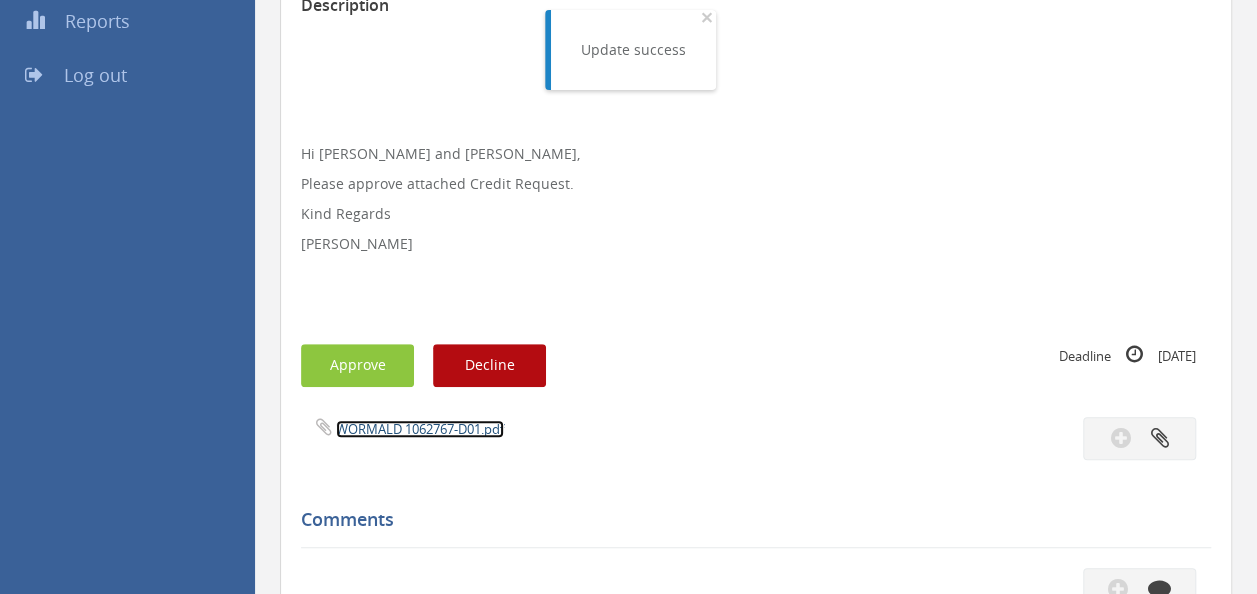 click on "WORMALD 1062767-D01.pdf" at bounding box center [420, 429] 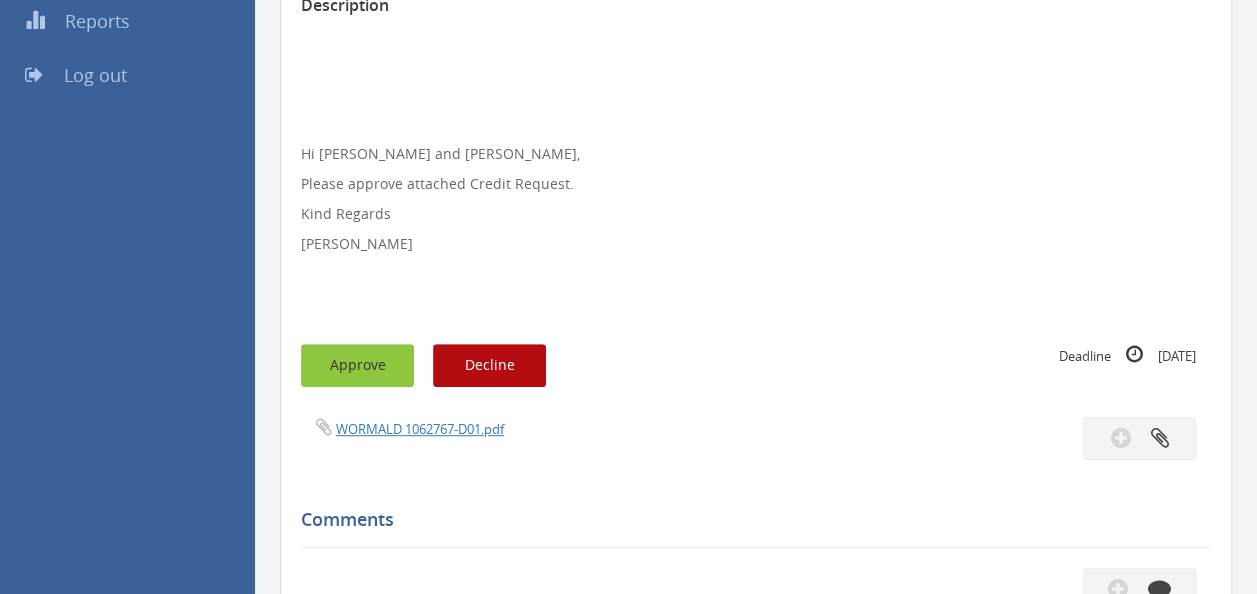 click on "Approve" at bounding box center [357, 365] 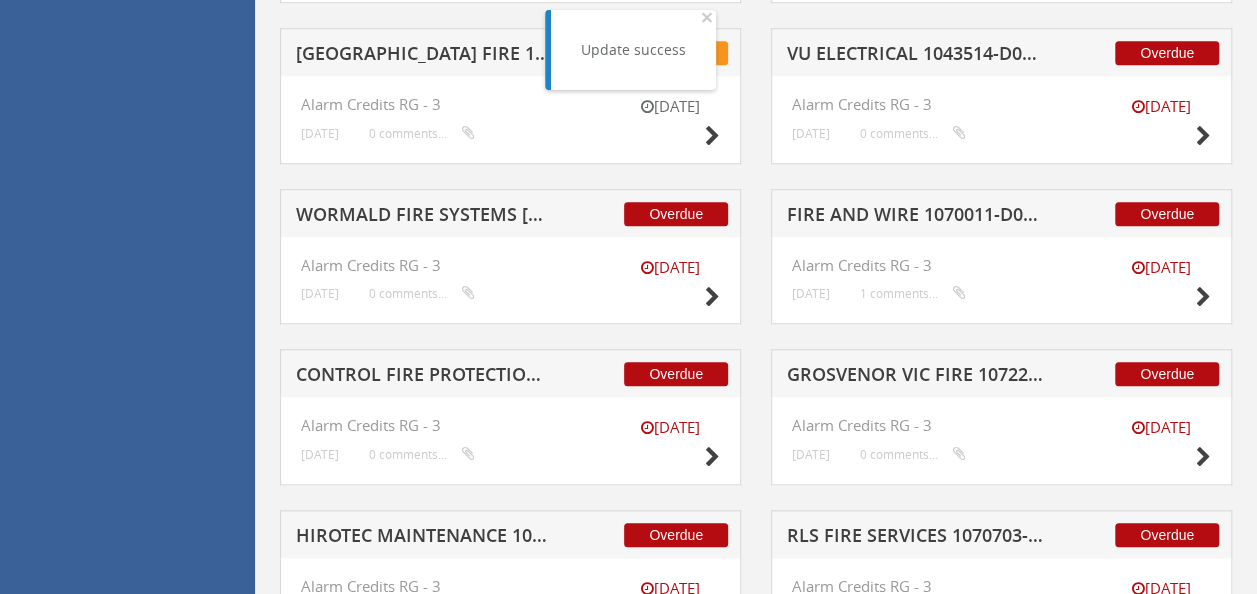 scroll, scrollTop: 1000, scrollLeft: 0, axis: vertical 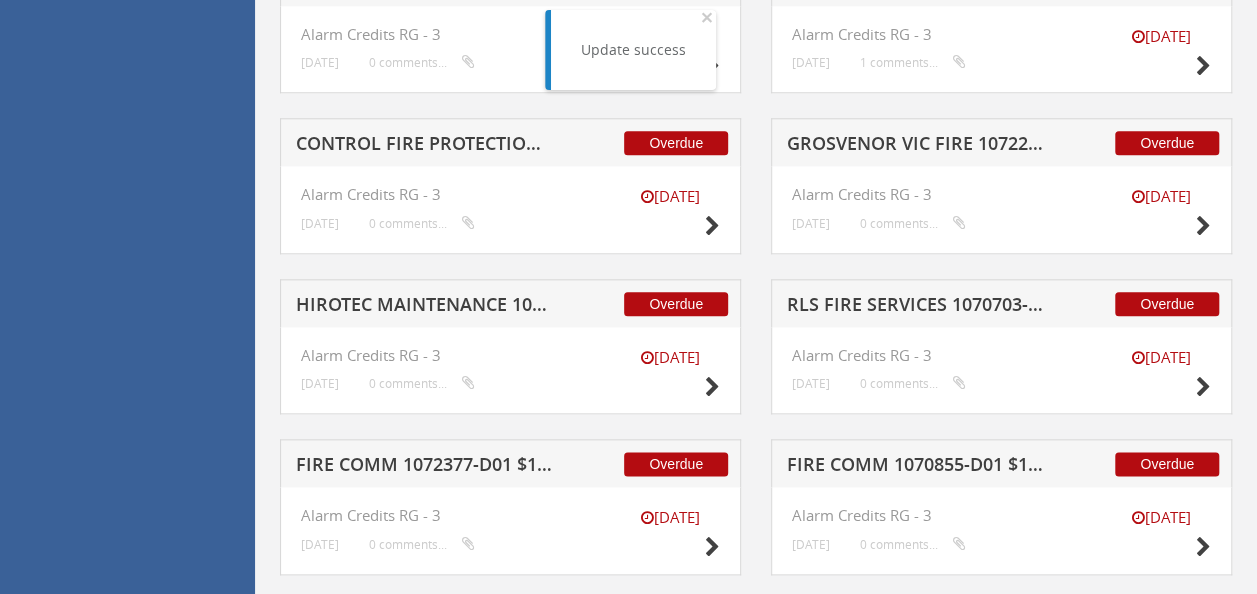 click on "RLS FIRE SERVICES 1070703-D01 $192.50" at bounding box center [915, 307] 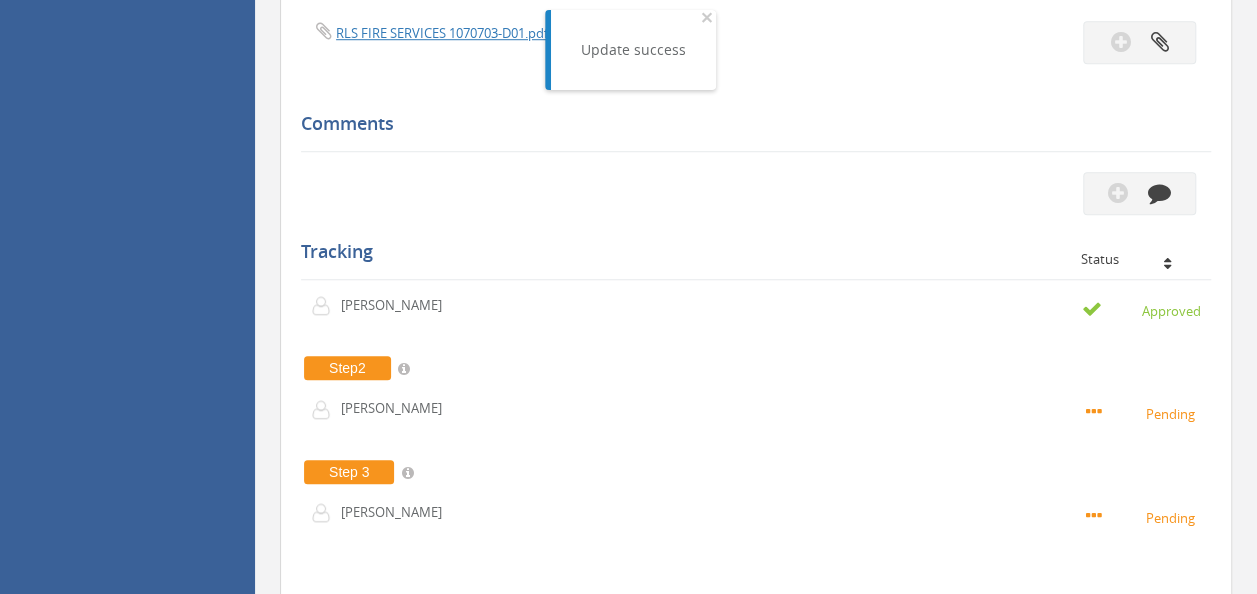 scroll, scrollTop: 700, scrollLeft: 0, axis: vertical 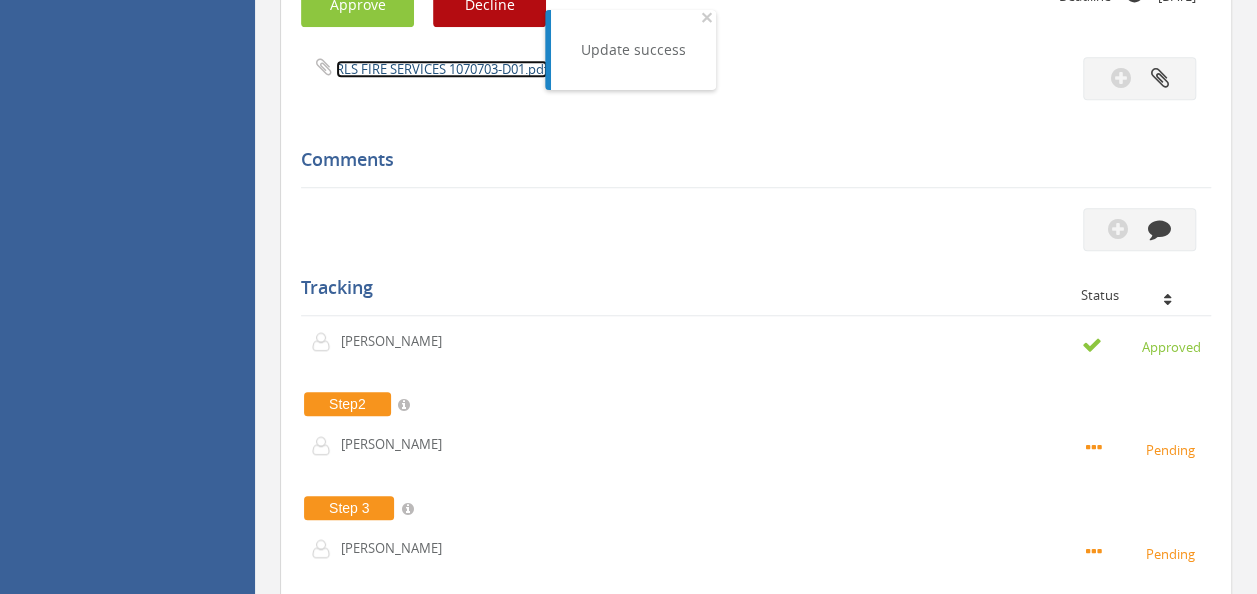 click on "RLS FIRE SERVICES 1070703-D01.pdf" at bounding box center (442, 69) 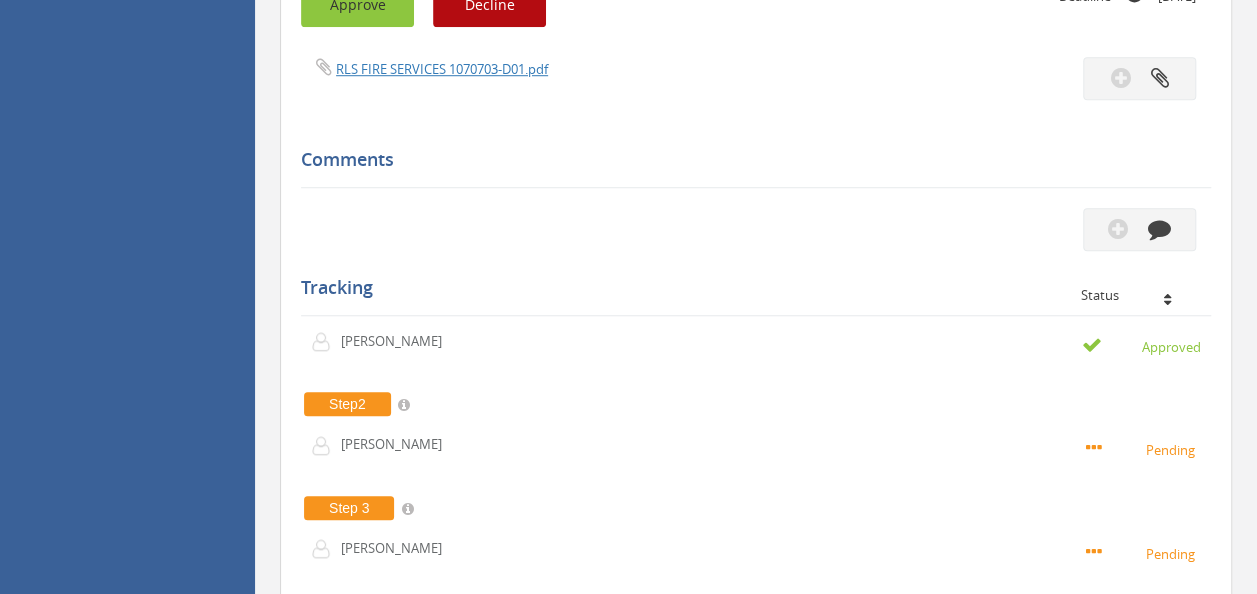 click on "Approve" at bounding box center [357, 5] 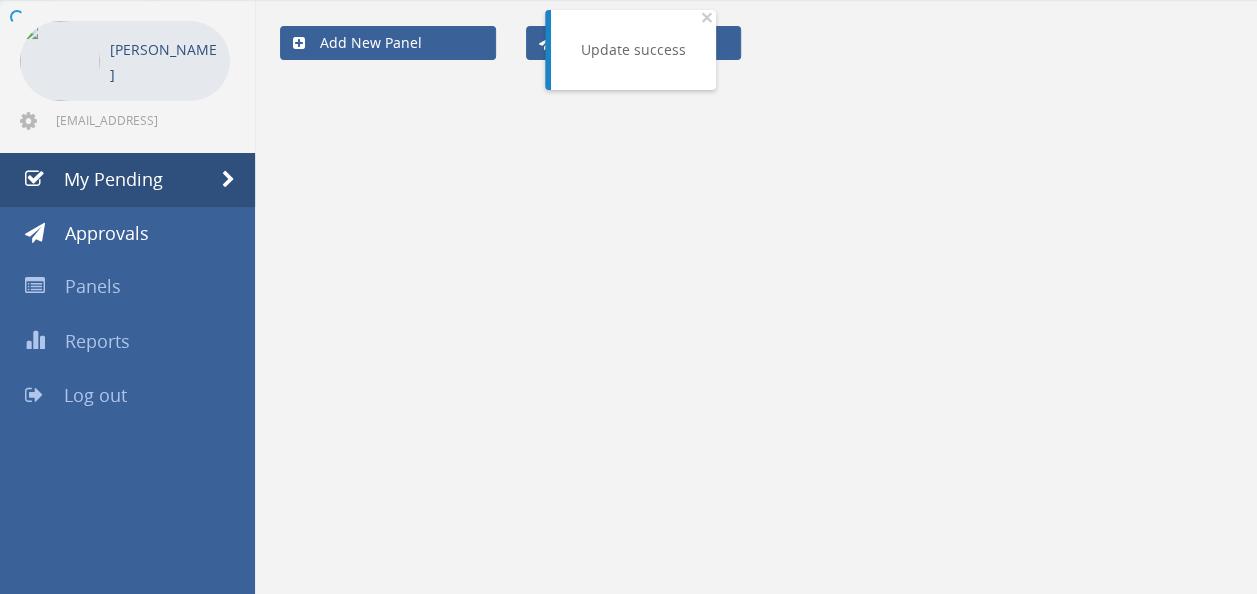 scroll, scrollTop: 683, scrollLeft: 0, axis: vertical 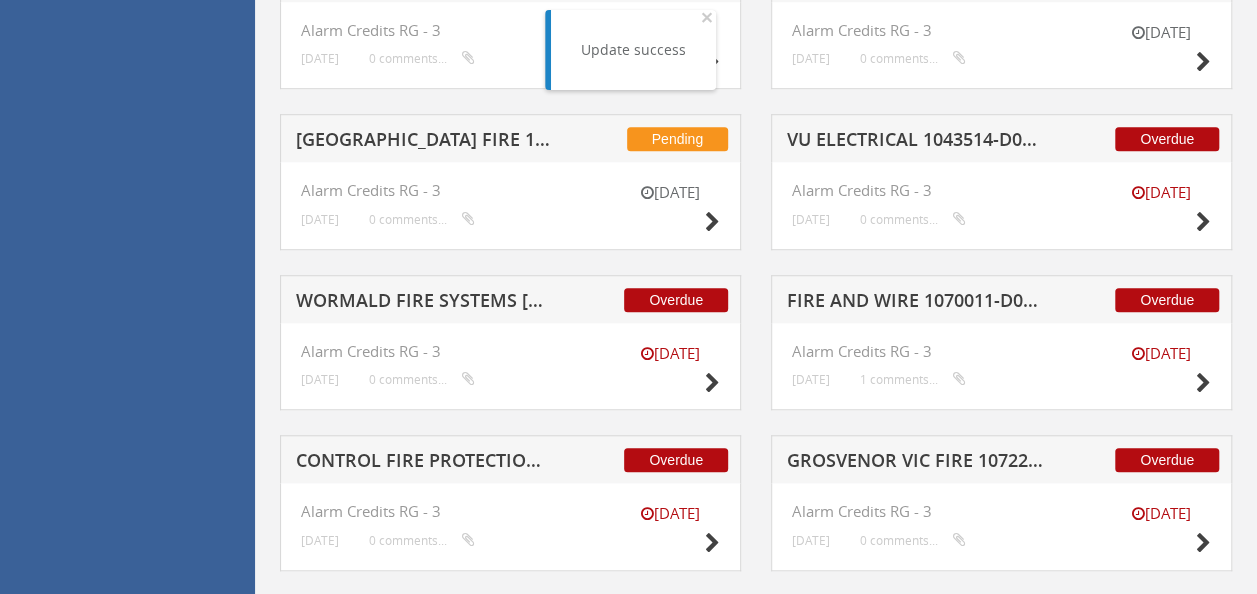 click on "Overdue
WORMALD FIRE SYSTEMS [GEOGRAPHIC_DATA] 1032323-D01 $170.99" at bounding box center (510, 299) 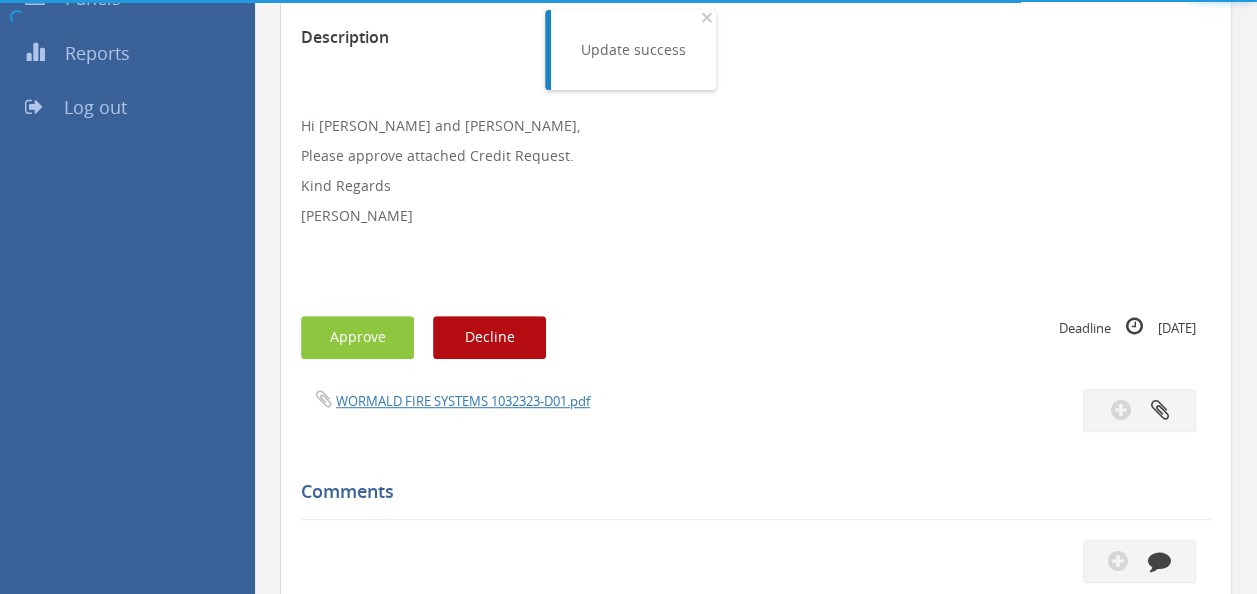 scroll, scrollTop: 683, scrollLeft: 0, axis: vertical 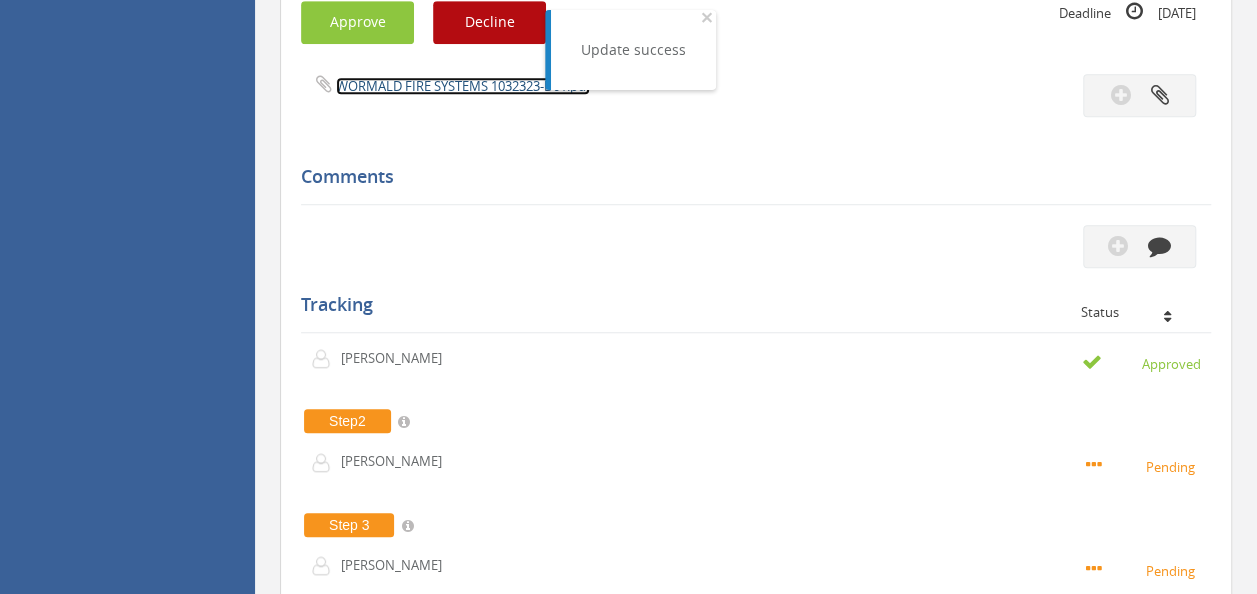 click on "WORMALD FIRE SYSTEMS 1032323-D01.pdf" at bounding box center (463, 86) 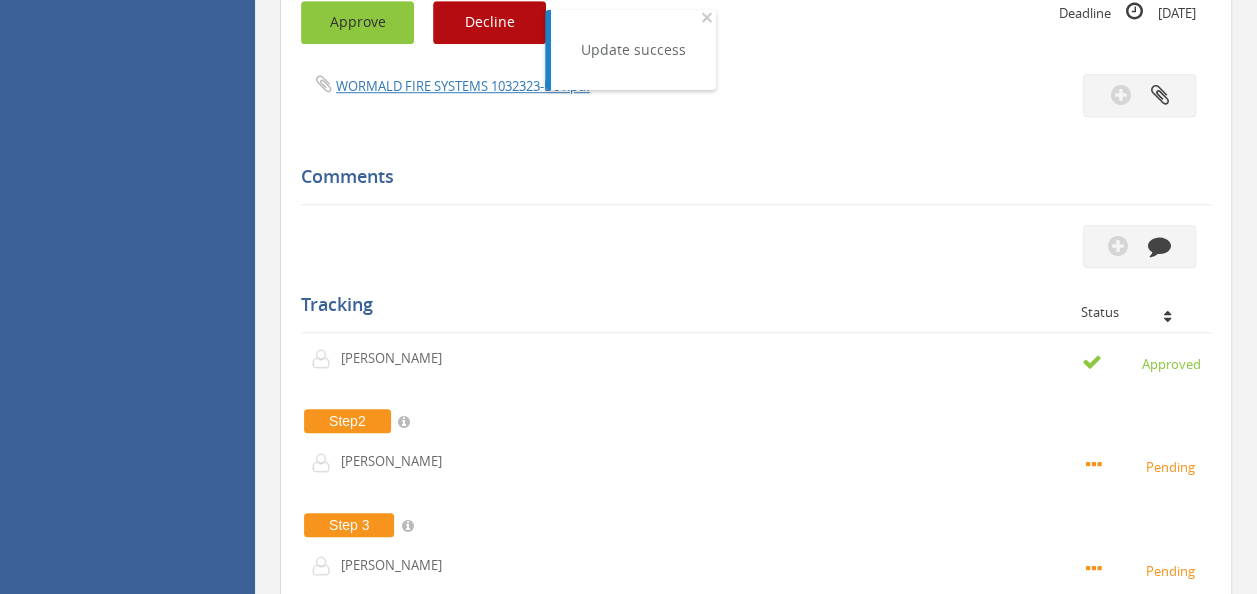 click on "Approve" at bounding box center [357, 22] 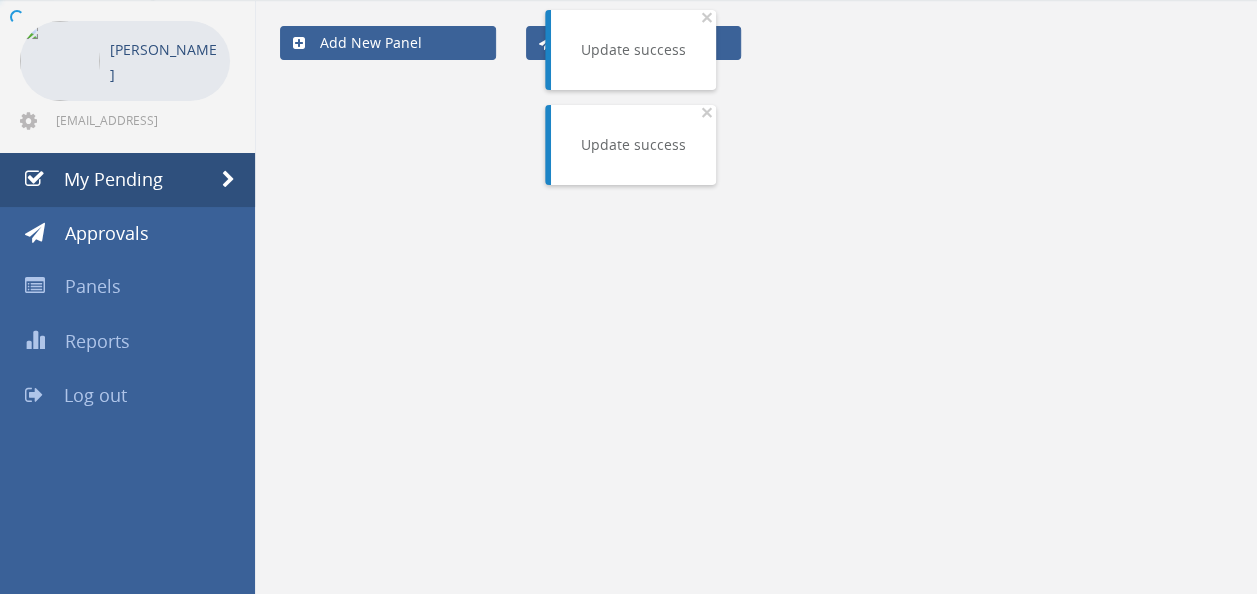 scroll, scrollTop: 683, scrollLeft: 0, axis: vertical 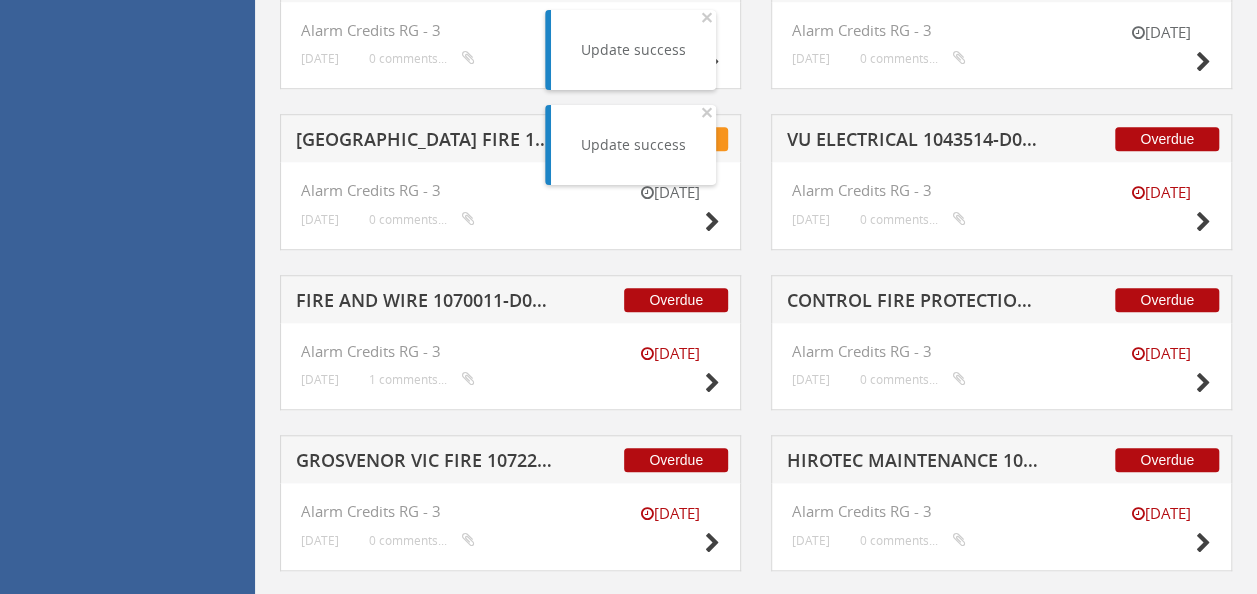 click on "FIRE AND WIRE 1070011-D01  $126.79" at bounding box center [424, 303] 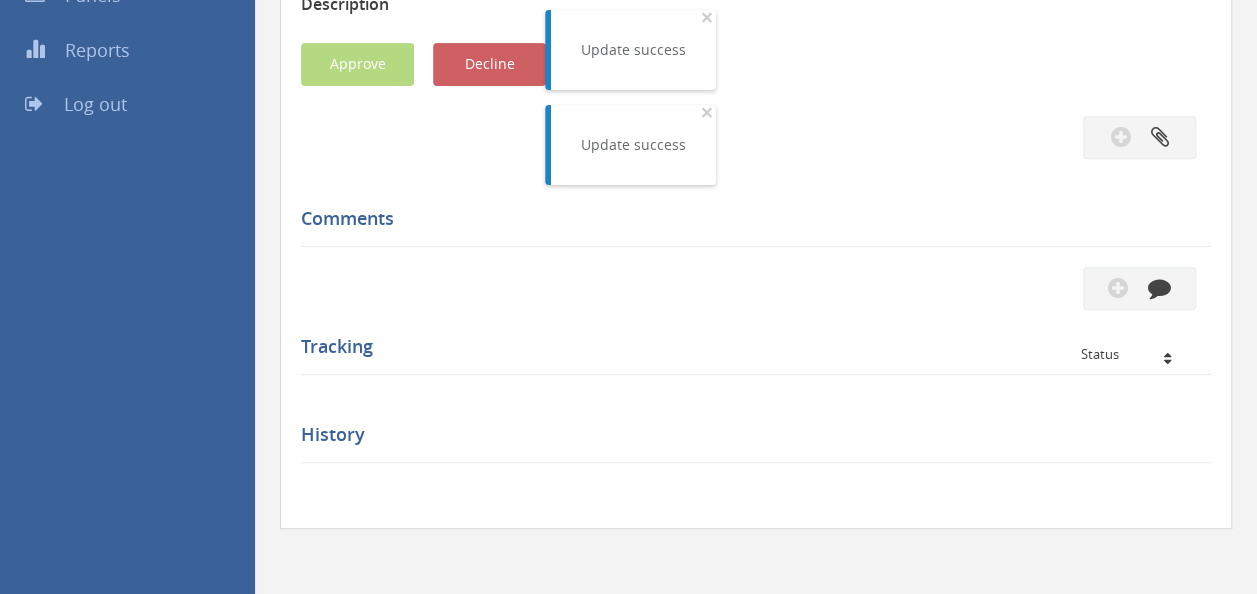 scroll, scrollTop: 683, scrollLeft: 0, axis: vertical 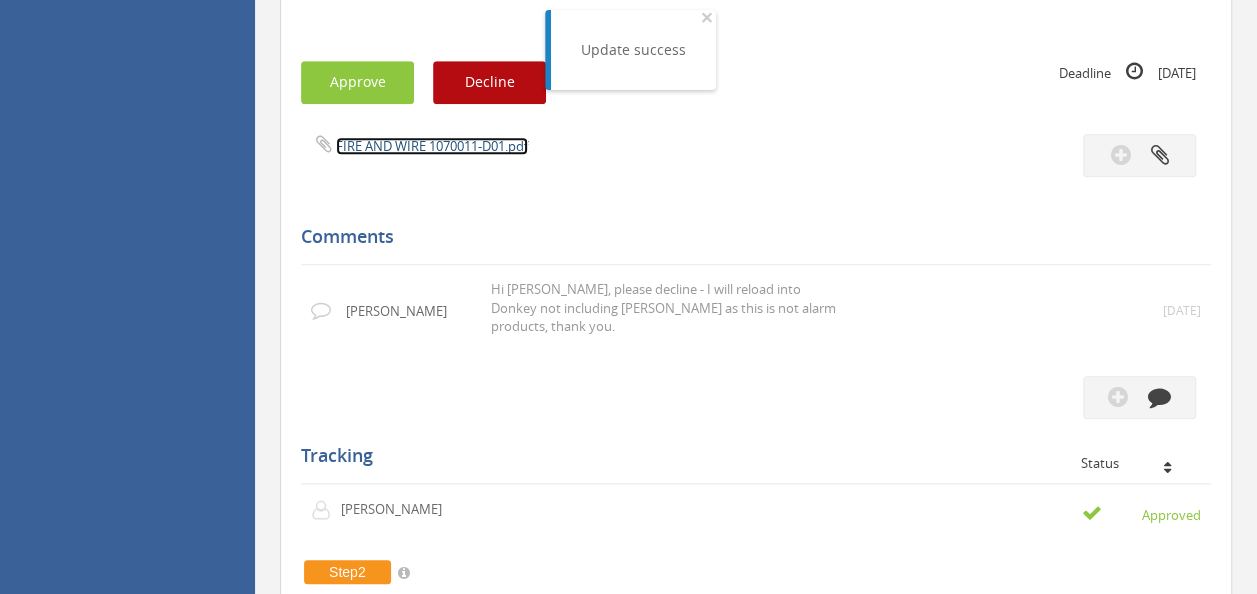 click on "FIRE AND WIRE 1070011-D01.pdf" at bounding box center [432, 146] 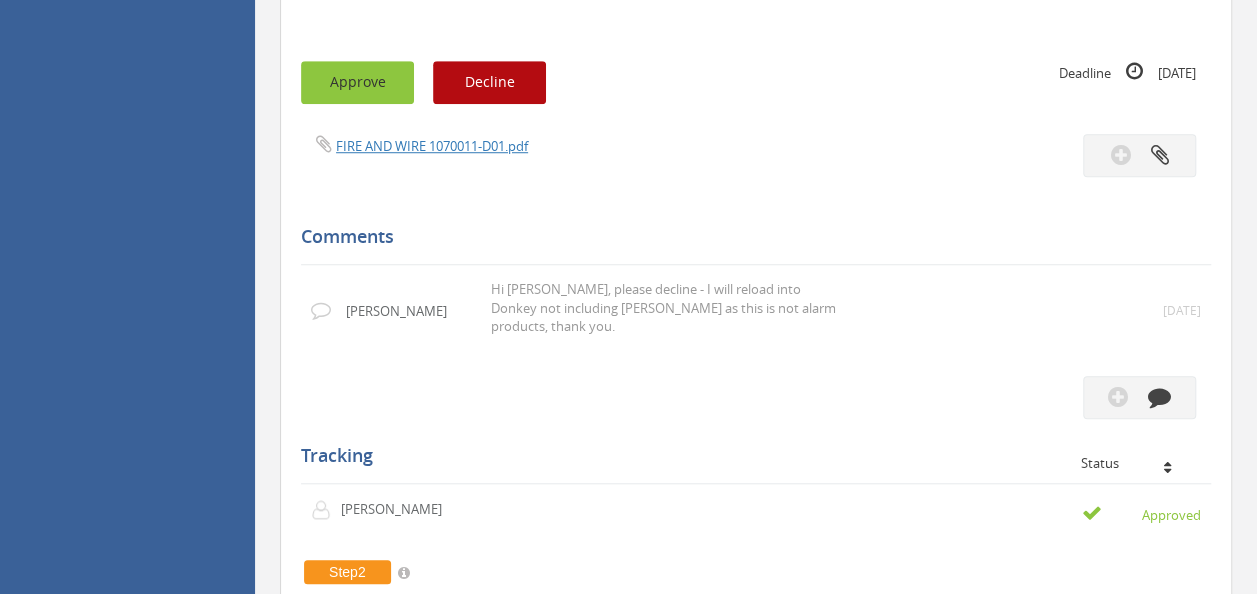 click on "Approve" at bounding box center (357, 82) 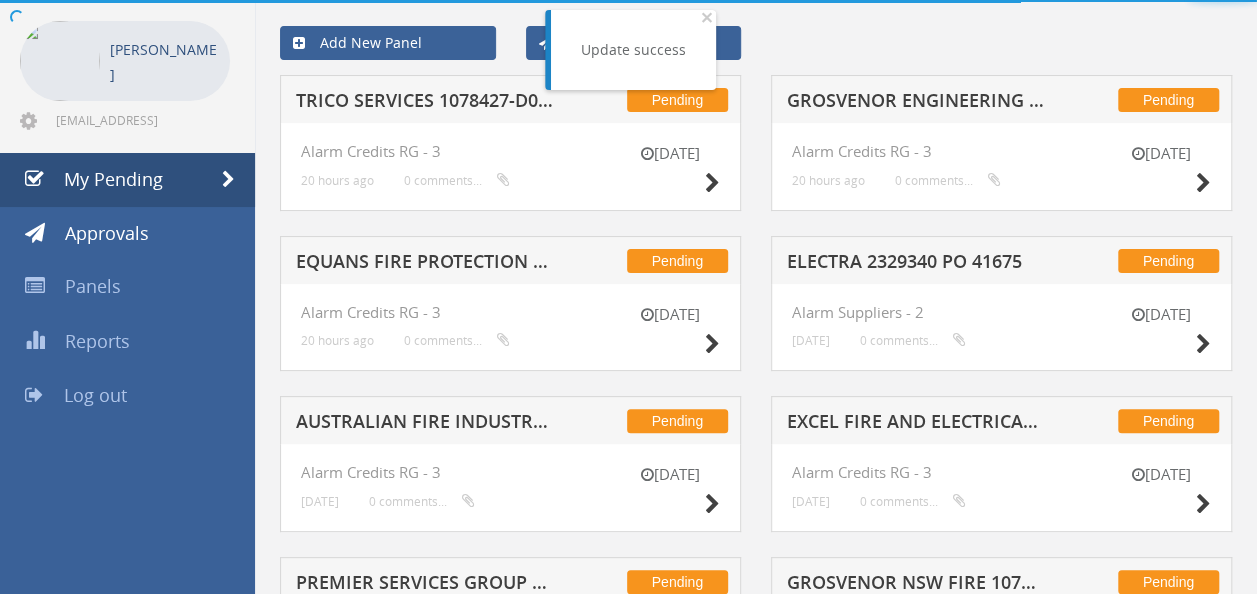 scroll, scrollTop: 683, scrollLeft: 0, axis: vertical 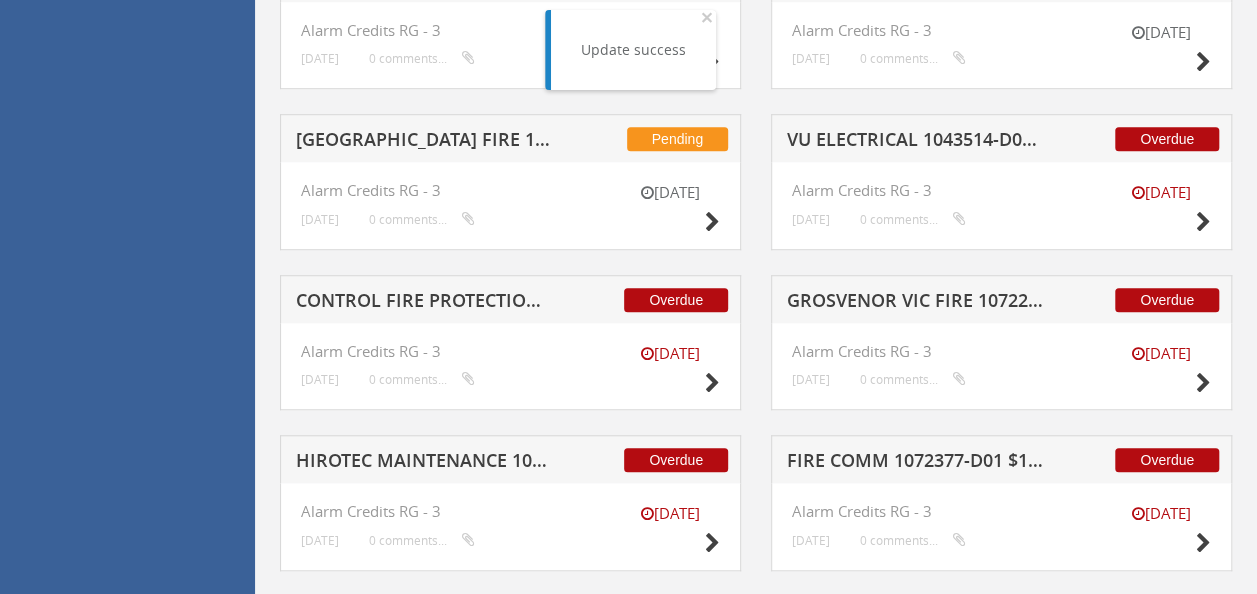 click on "CONTROL FIRE PROTECTION 1072692-D01 $891.00" at bounding box center (424, 303) 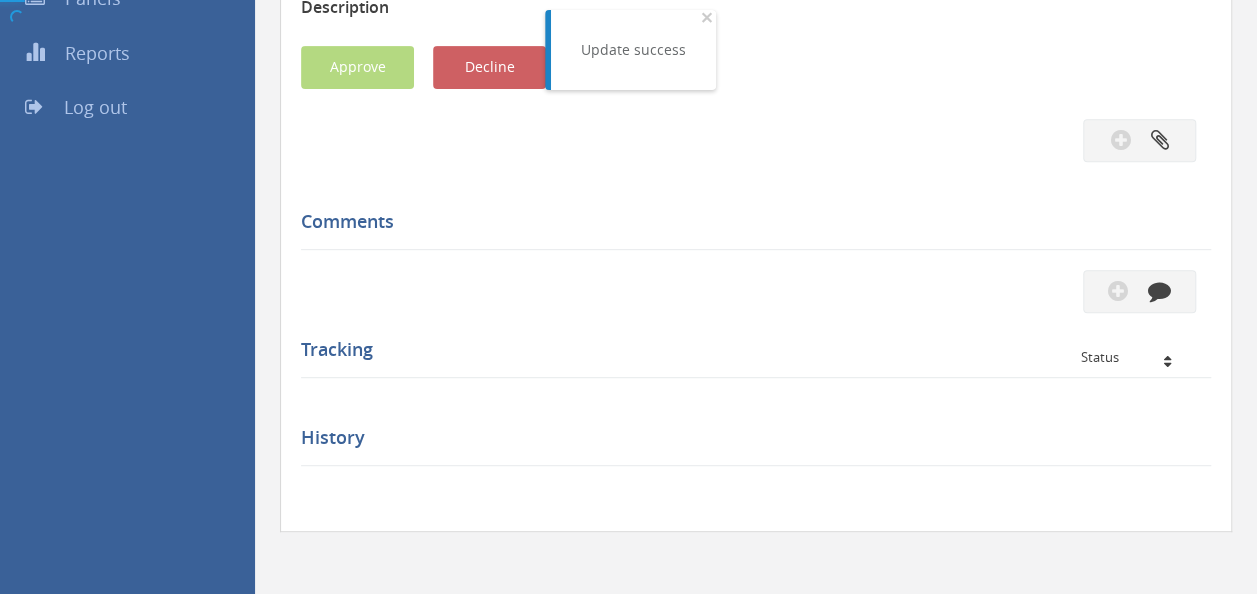 scroll, scrollTop: 683, scrollLeft: 0, axis: vertical 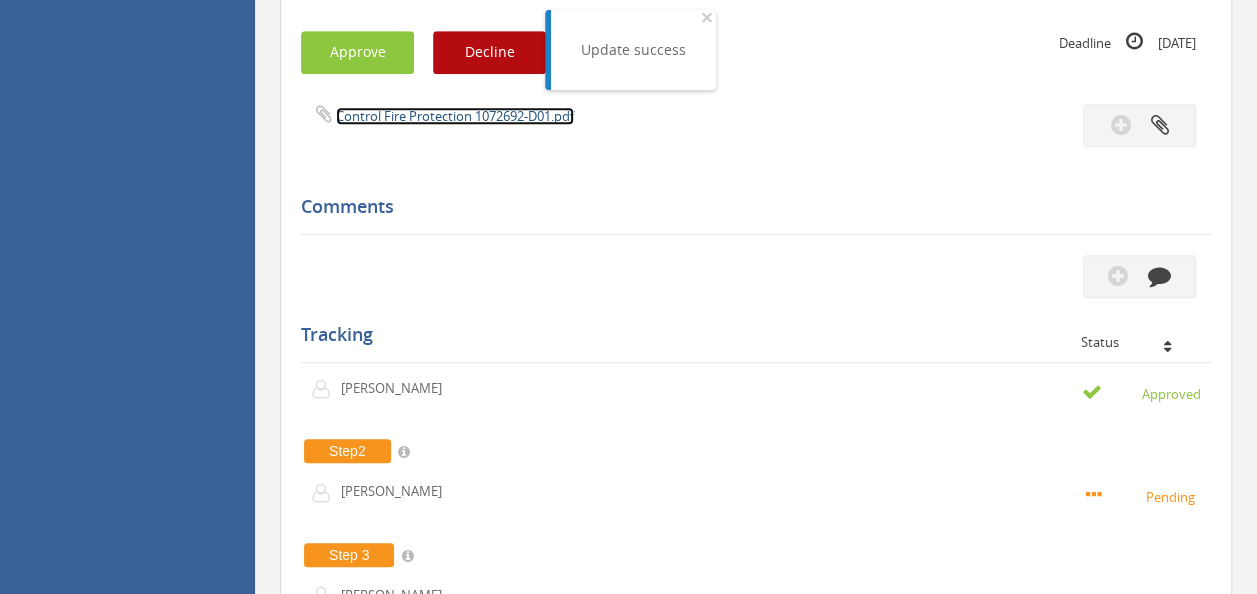 click on "Control Fire Protection 1072692-D01.pdf" at bounding box center [455, 116] 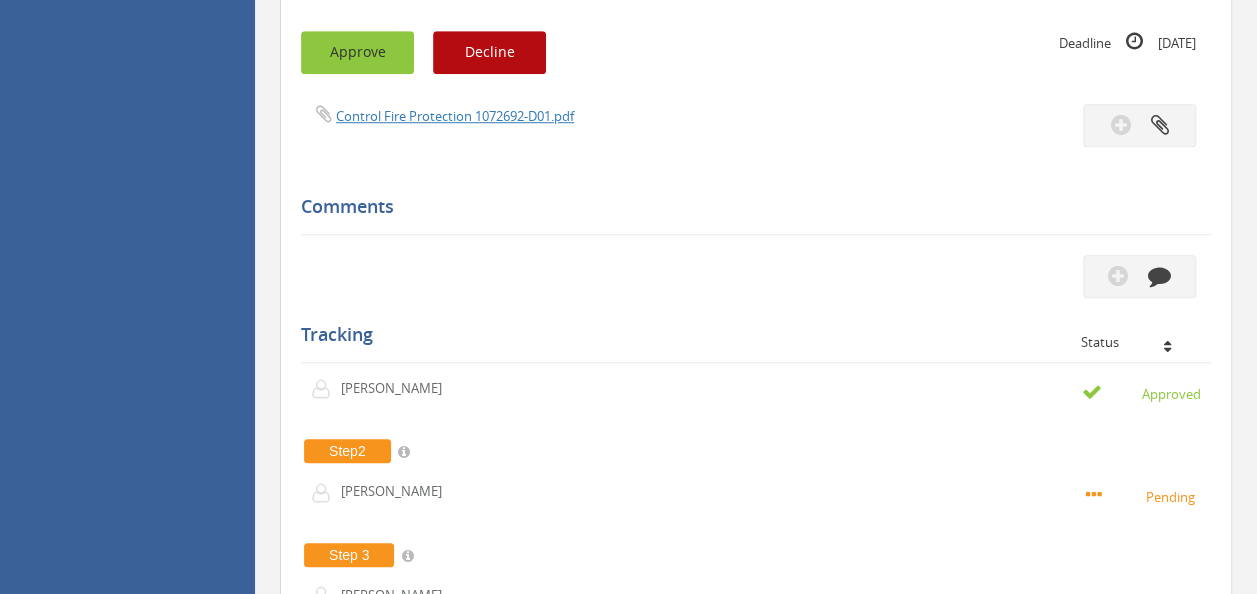 click on "Approve" at bounding box center (357, 52) 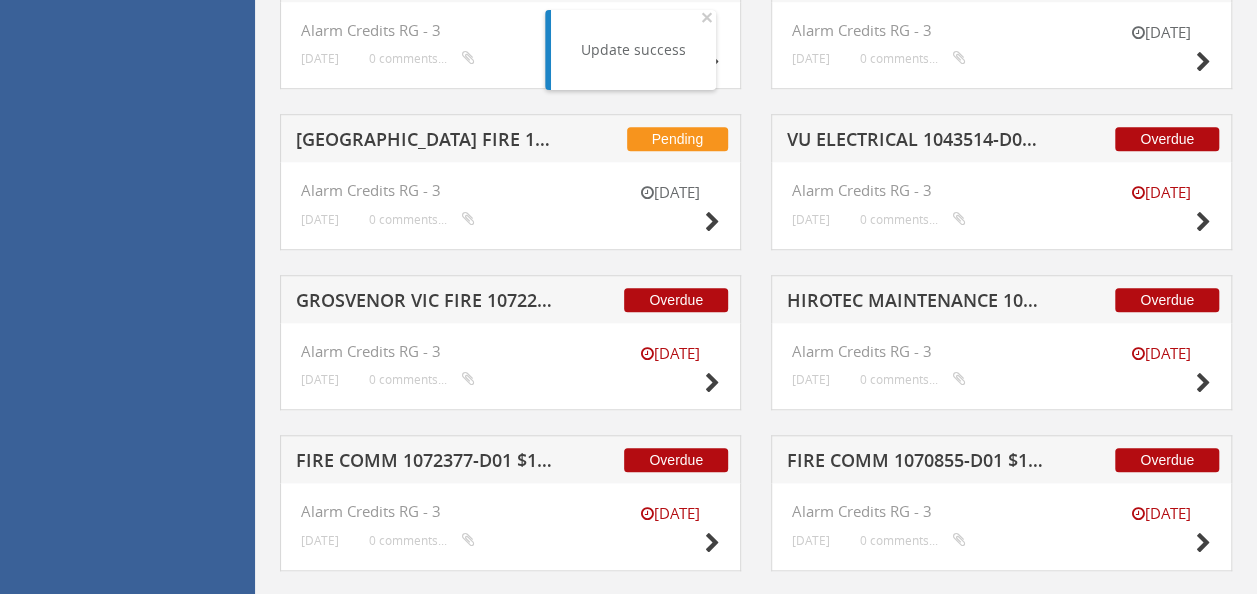 click on "GROSVENOR VIC FIRE 1072289-D01 $1,724.80" at bounding box center (424, 303) 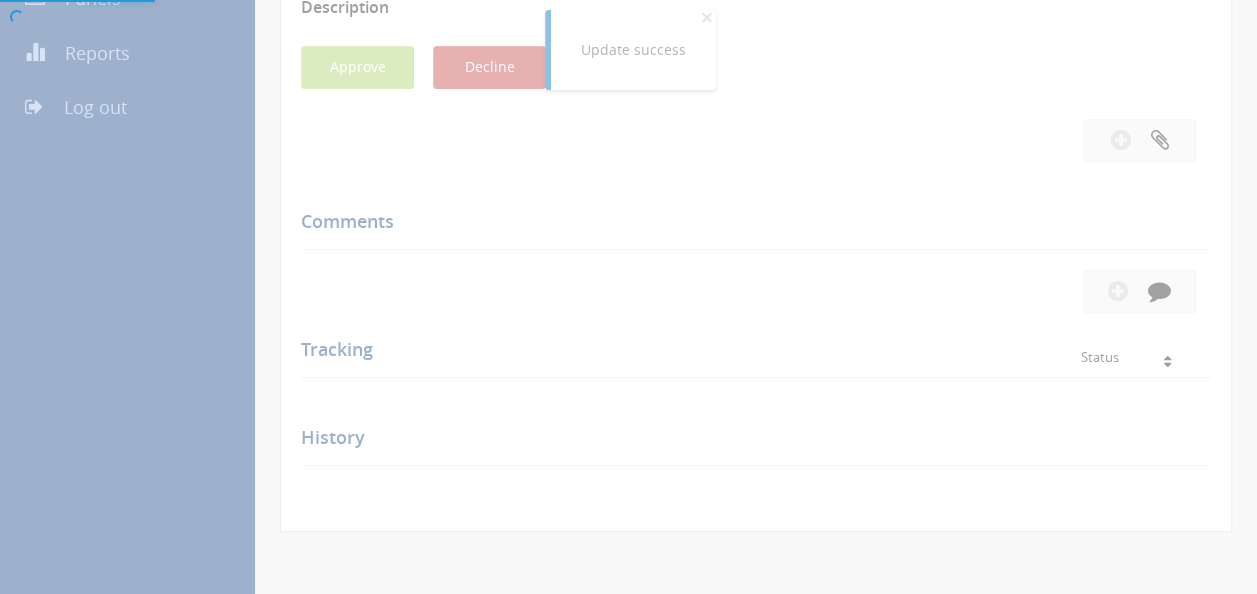scroll, scrollTop: 683, scrollLeft: 0, axis: vertical 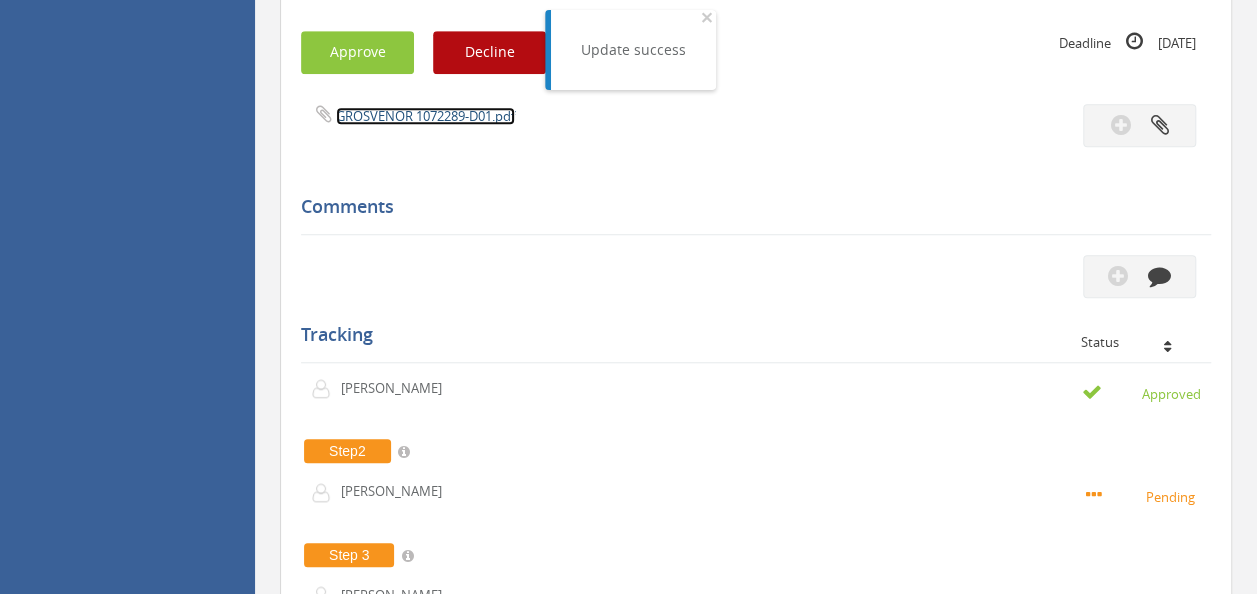 click on "GROSVENOR 1072289-D01.pdf" at bounding box center [425, 116] 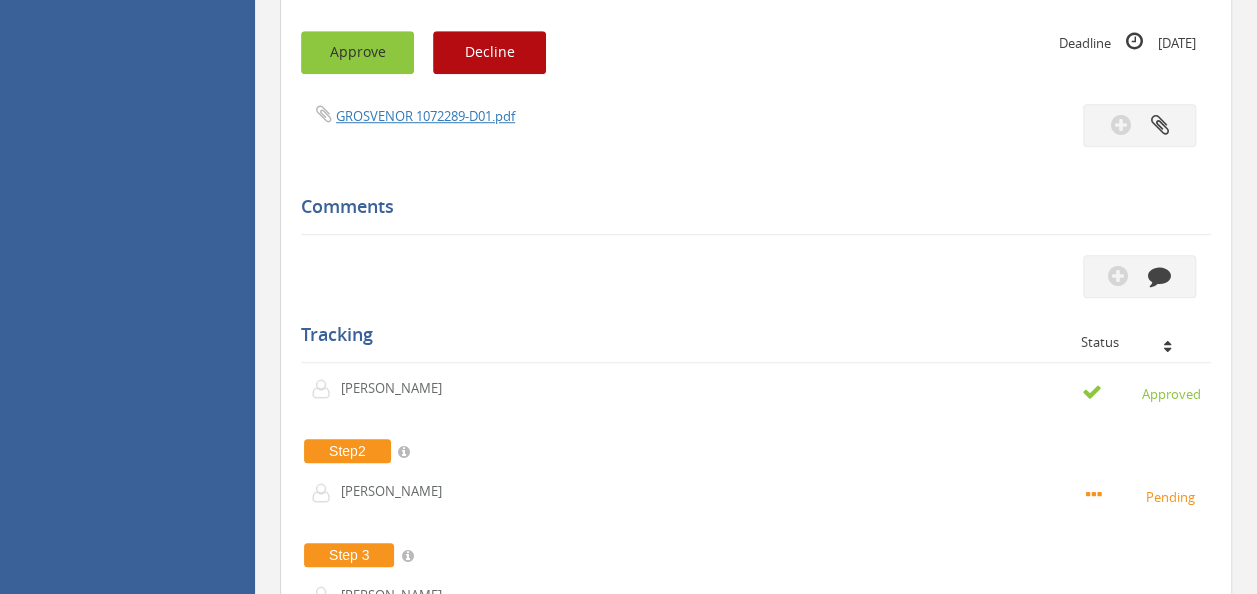 click on "Approve" at bounding box center (357, 52) 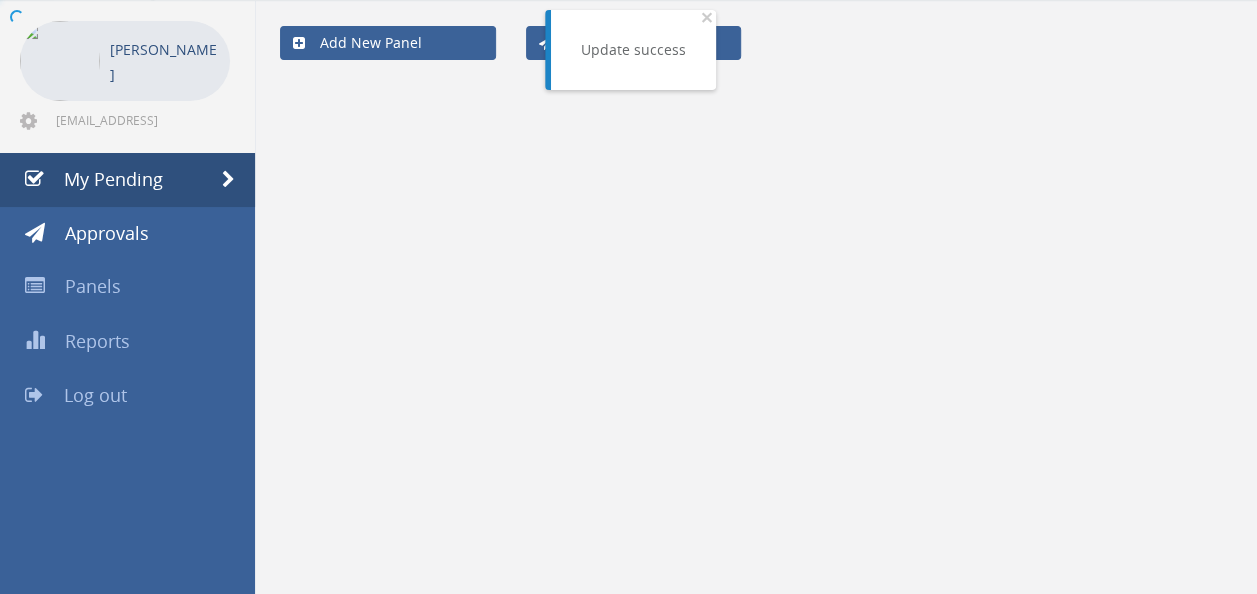 scroll, scrollTop: 683, scrollLeft: 0, axis: vertical 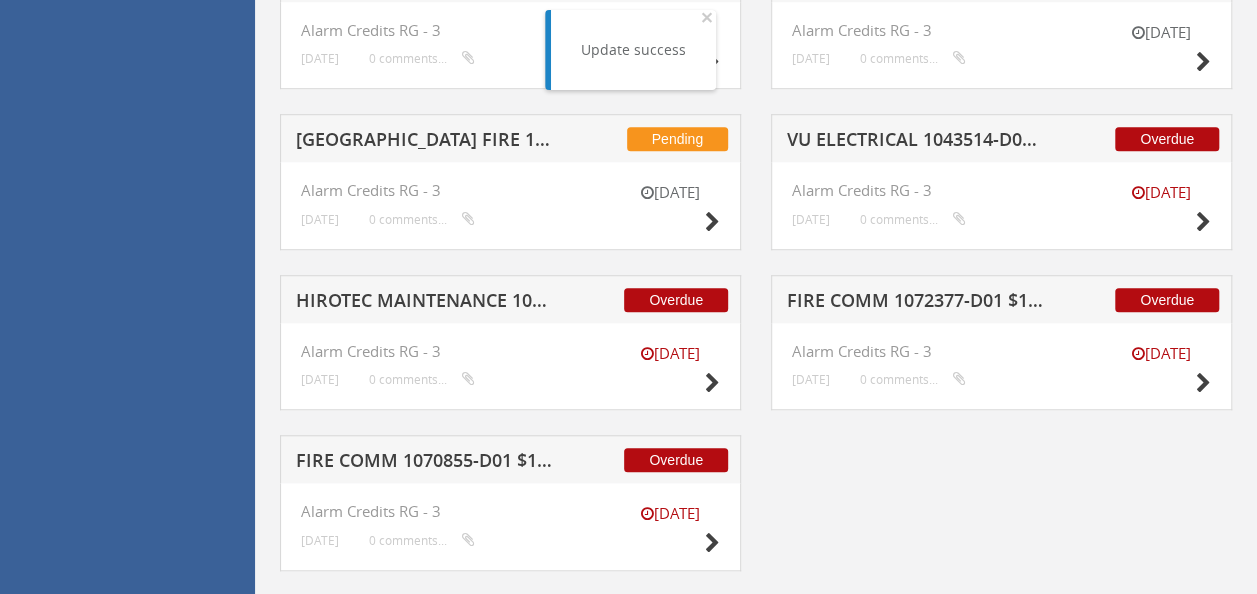 click on "HIROTEC MAINTENANCE 1065821-D01 $5,989.78" at bounding box center (424, 303) 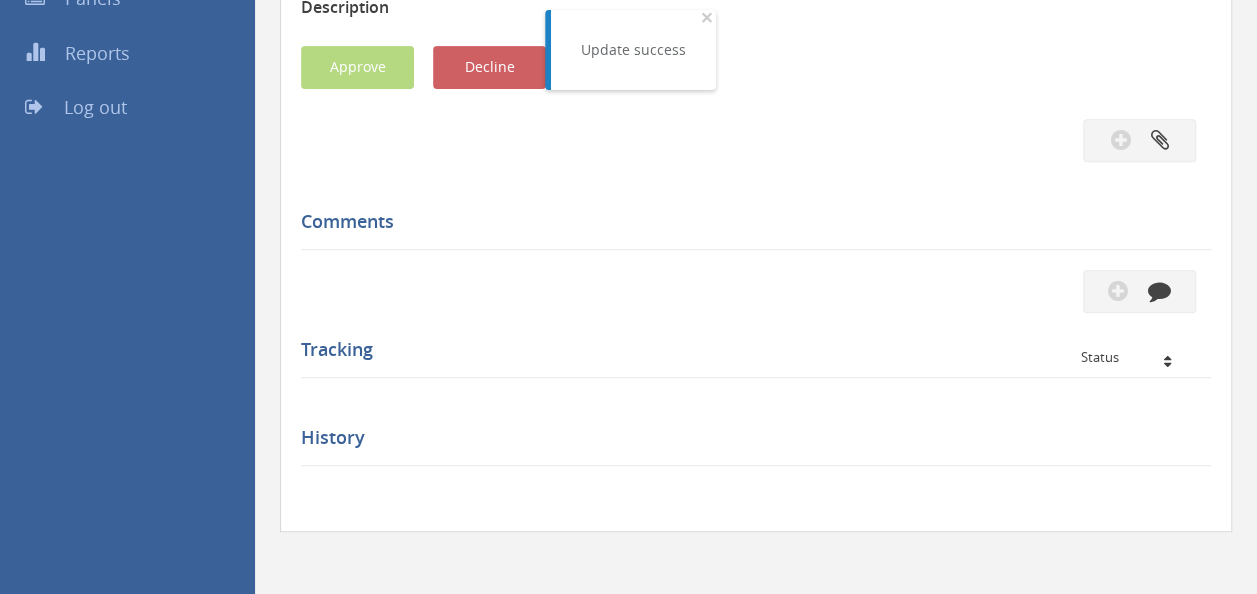 scroll, scrollTop: 683, scrollLeft: 0, axis: vertical 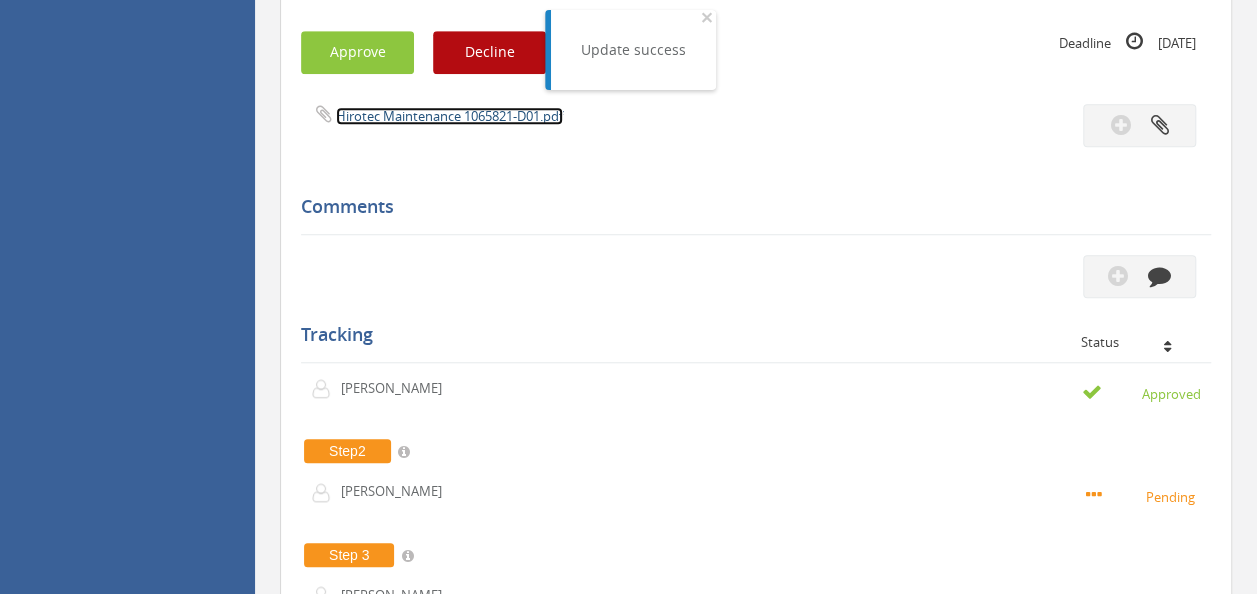 click on "Hirotec Maintenance 1065821-D01.pdf" at bounding box center (449, 116) 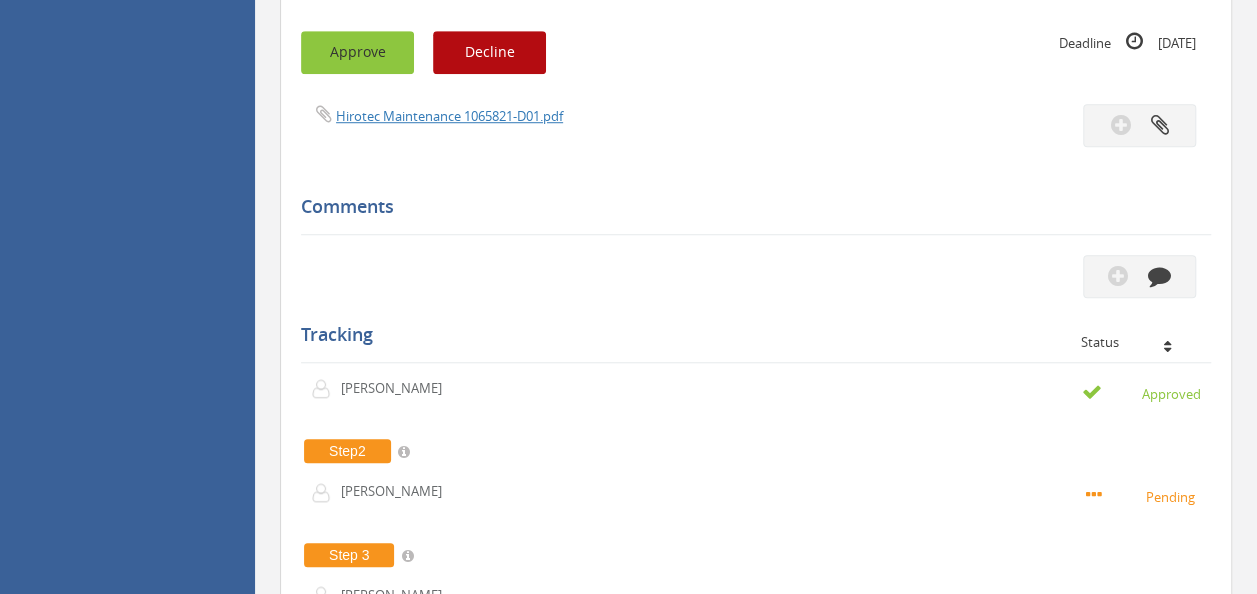 click on "Approve" at bounding box center (357, 52) 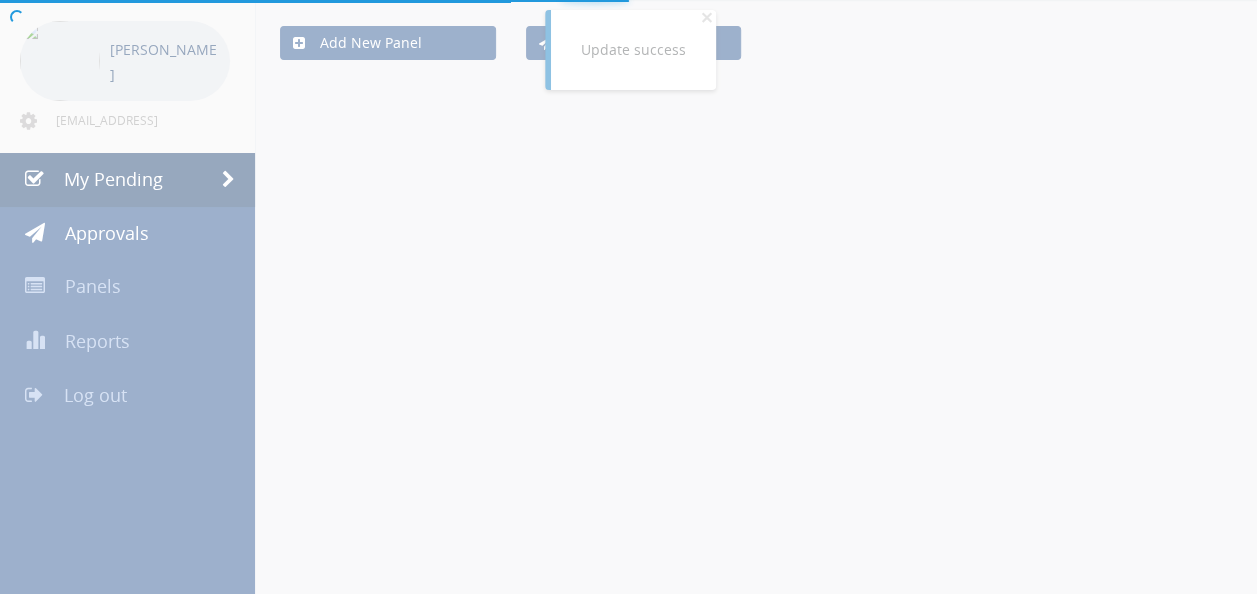 scroll, scrollTop: 561, scrollLeft: 0, axis: vertical 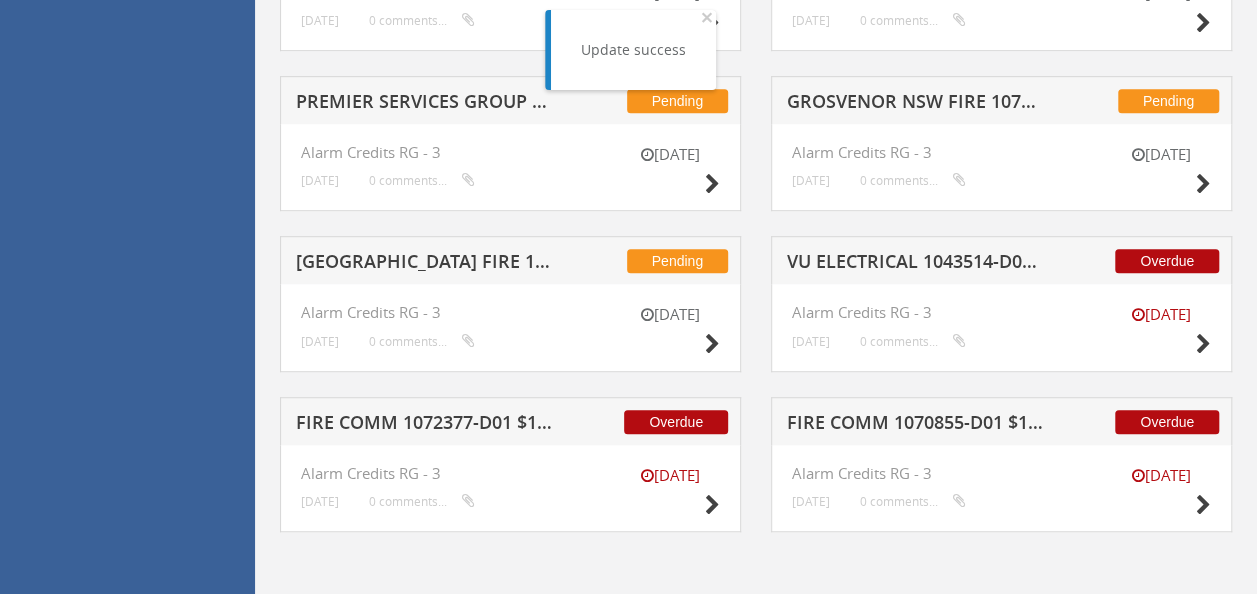 click on "FIRE COMM 1072377-D01 $1,277.95" at bounding box center [424, 425] 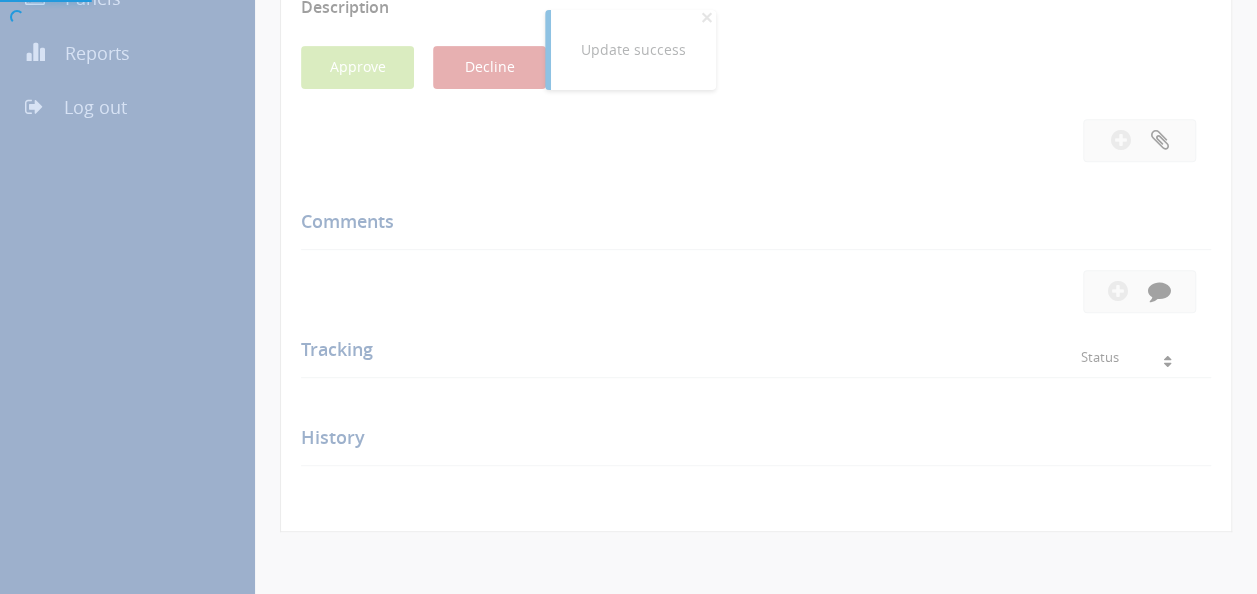 scroll, scrollTop: 683, scrollLeft: 0, axis: vertical 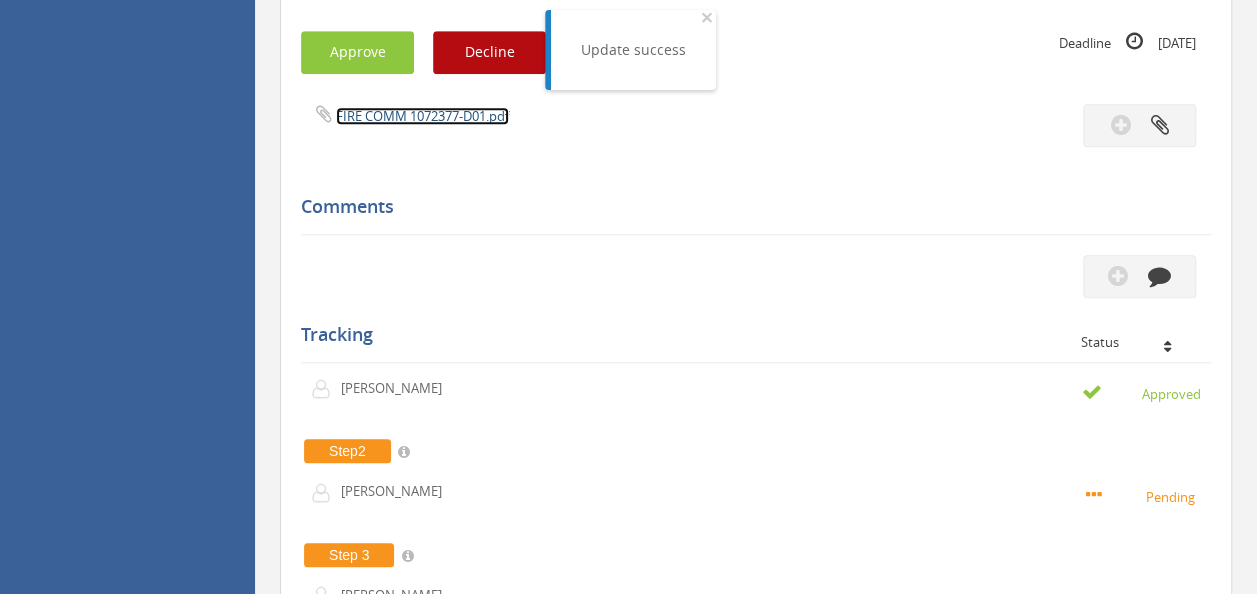 click on "FIRE COMM 1072377-D01.pdf" at bounding box center [422, 116] 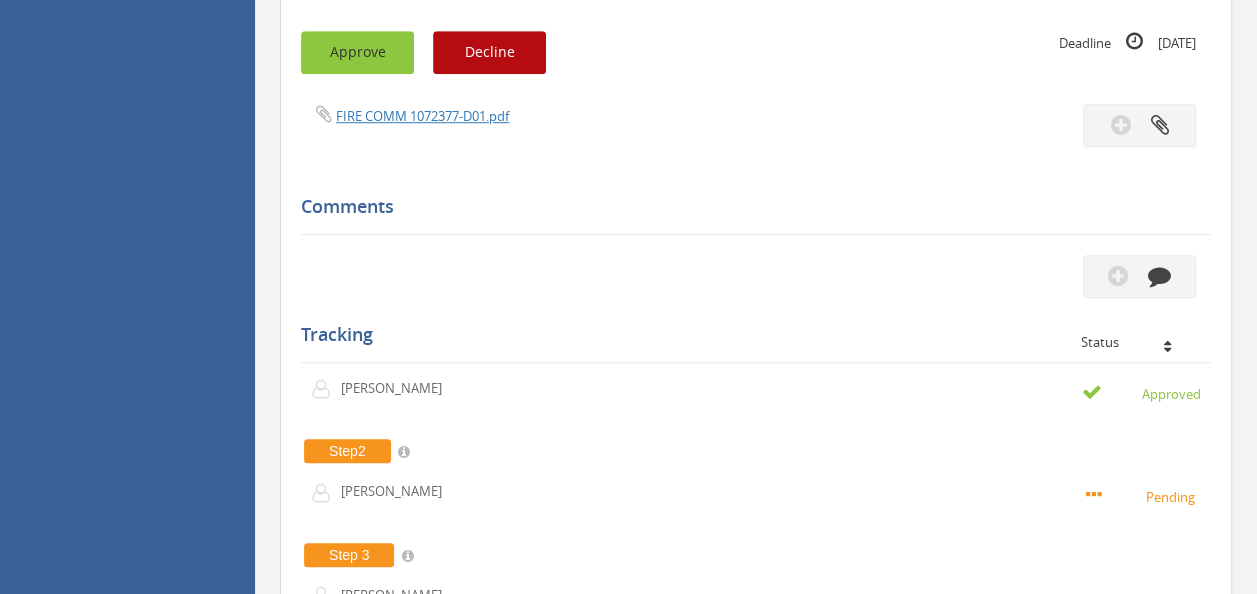 click on "Approve" at bounding box center (357, 52) 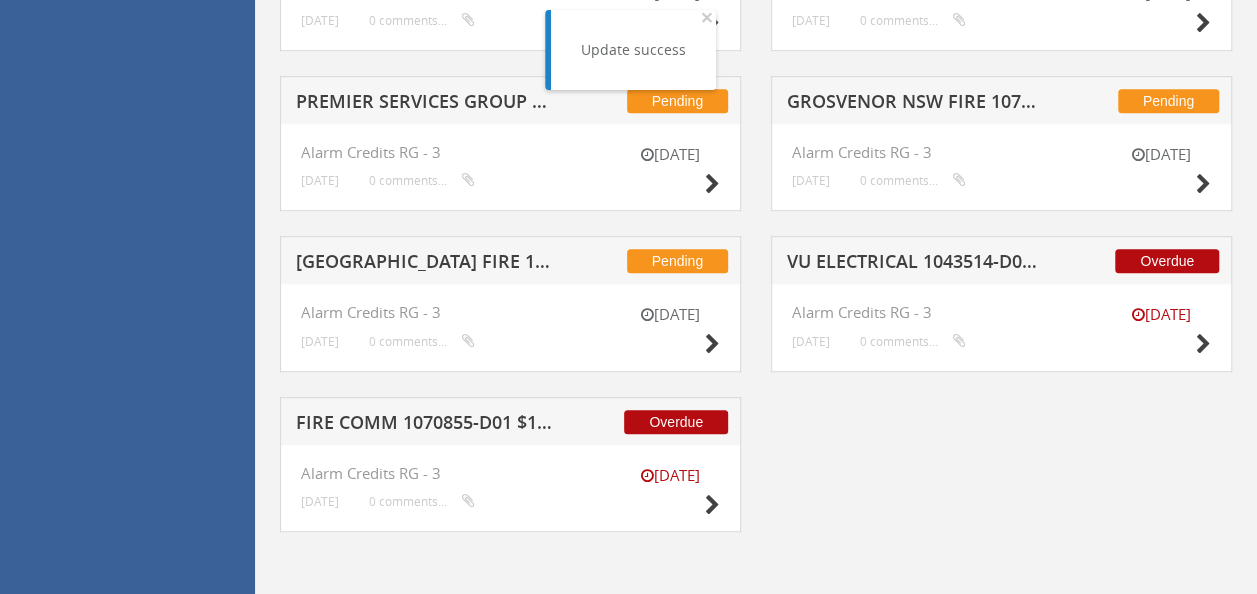 click on "VU ELECTRICAL 1043514-D01 $196.82" at bounding box center [915, 264] 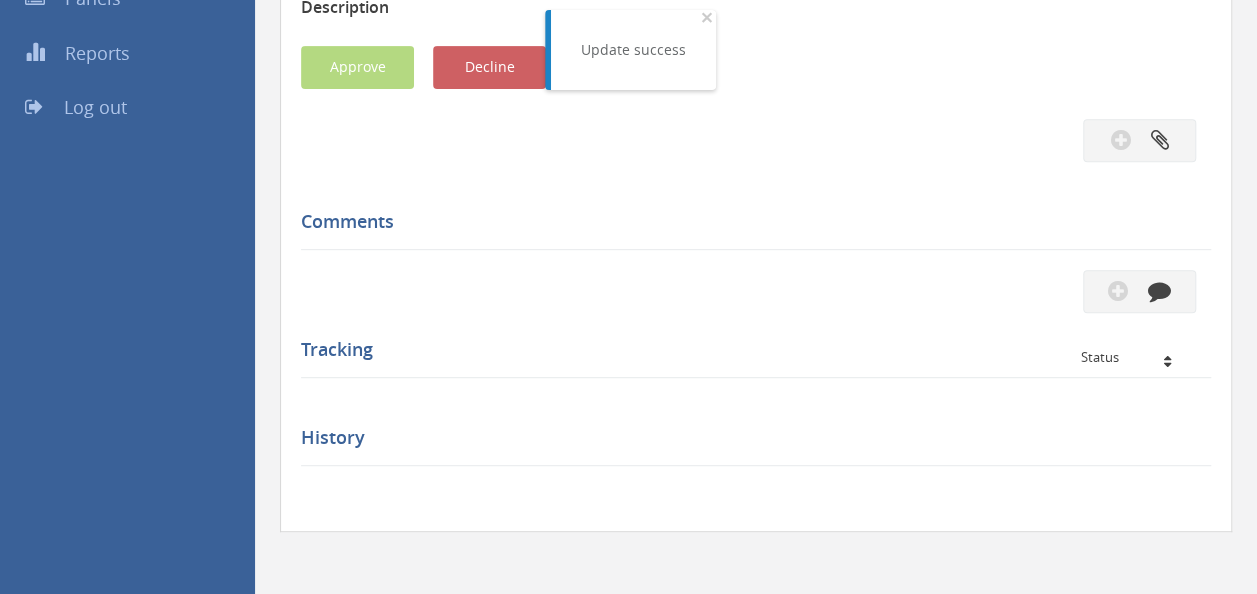 scroll, scrollTop: 683, scrollLeft: 0, axis: vertical 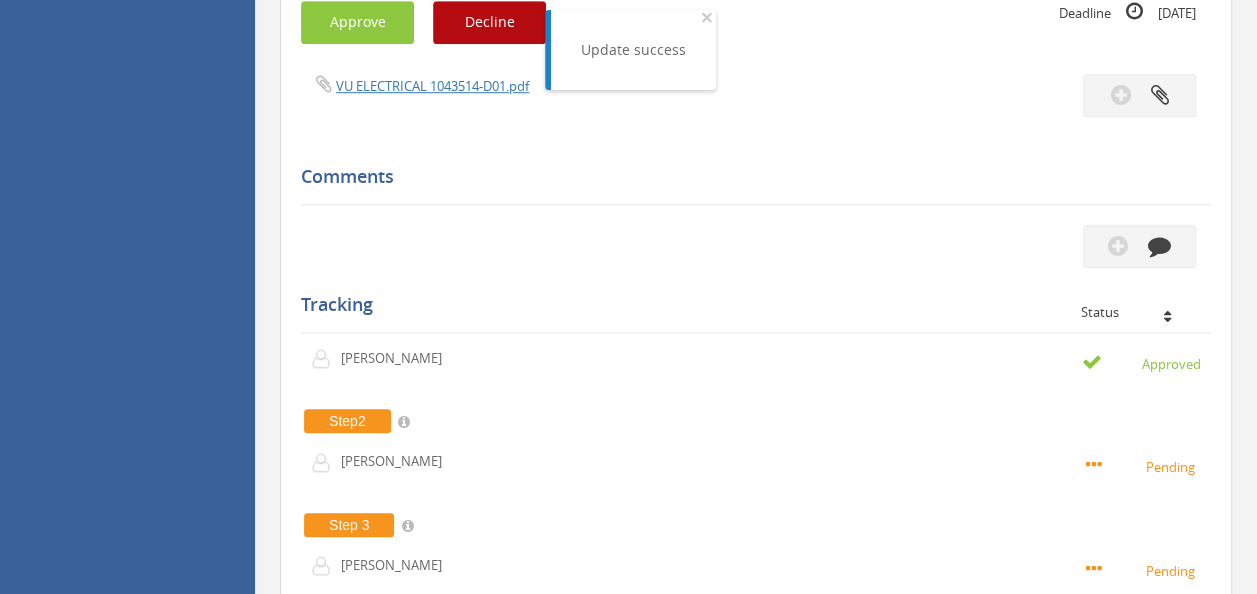 click on "Subject
VU ELECTRICAL 1043514-D01 $196.82
Description
Hi [PERSON_NAME] and [PERSON_NAME], Please approve attached Credit Request. Kind Regards [PERSON_NAME]
Approve
Decline
Deadline [DATE]
Comments First Step" at bounding box center [756, 231] 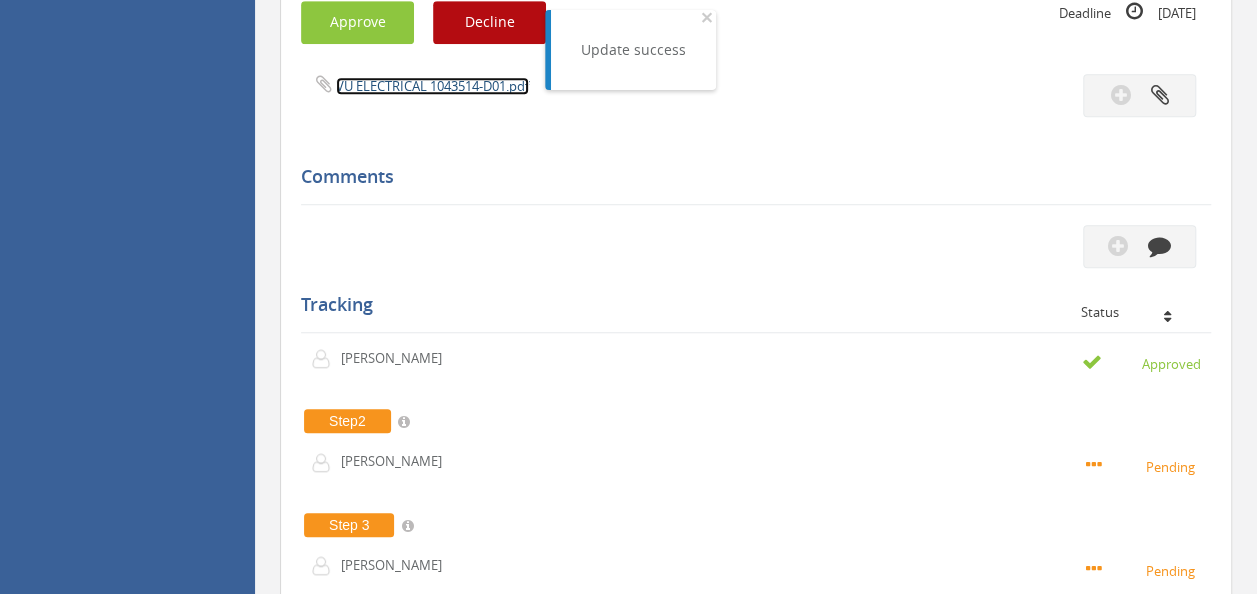 click on "VU ELECTRICAL 1043514-D01.pdf" at bounding box center (432, 86) 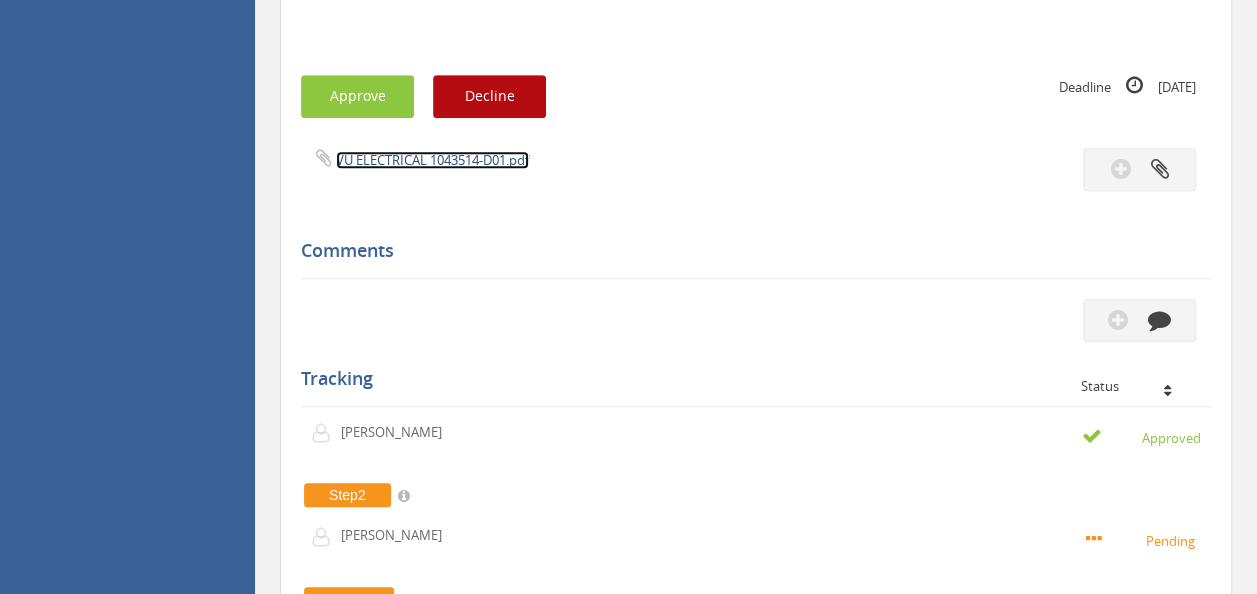scroll, scrollTop: 483, scrollLeft: 0, axis: vertical 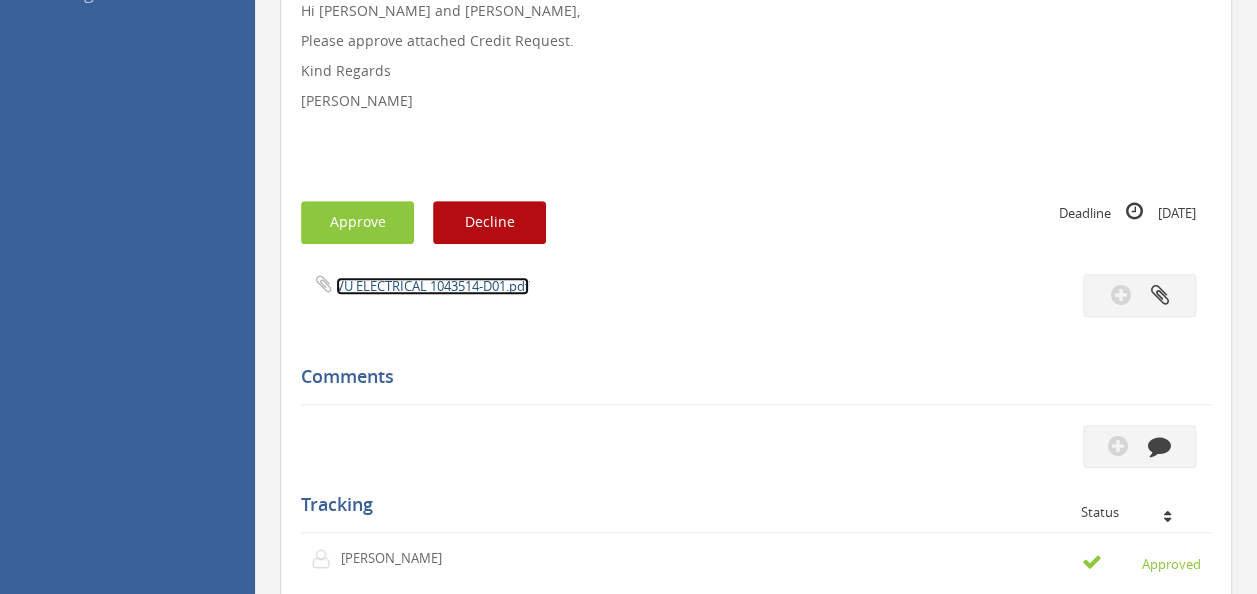 click on "VU ELECTRICAL 1043514-D01.pdf" at bounding box center [432, 286] 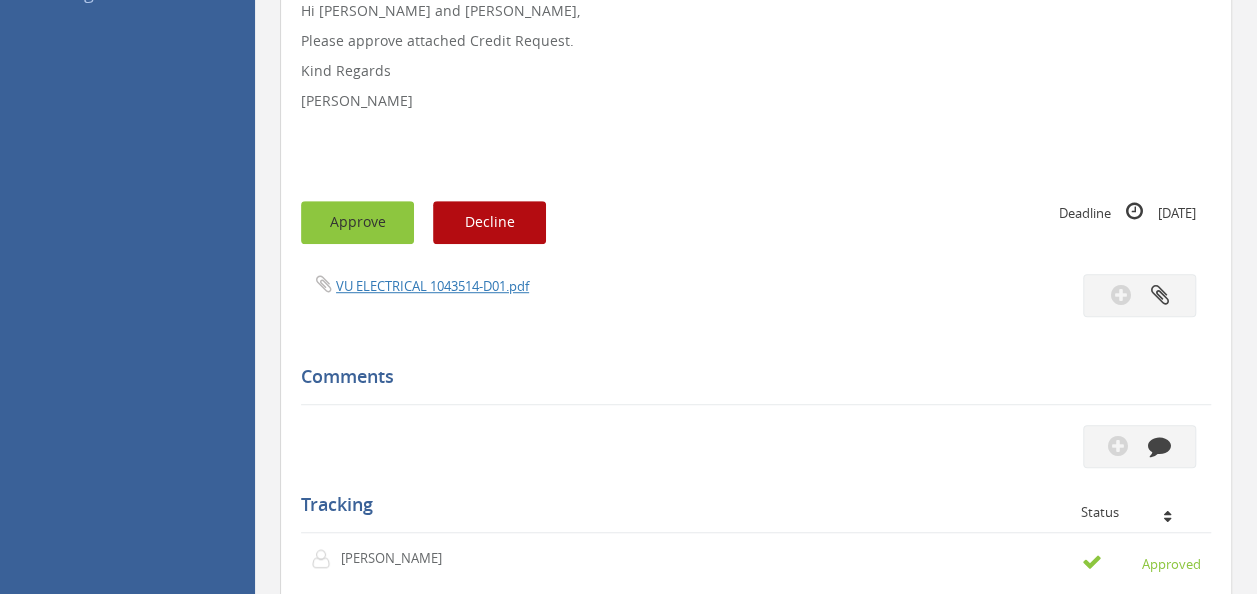 click on "Approve" at bounding box center [357, 222] 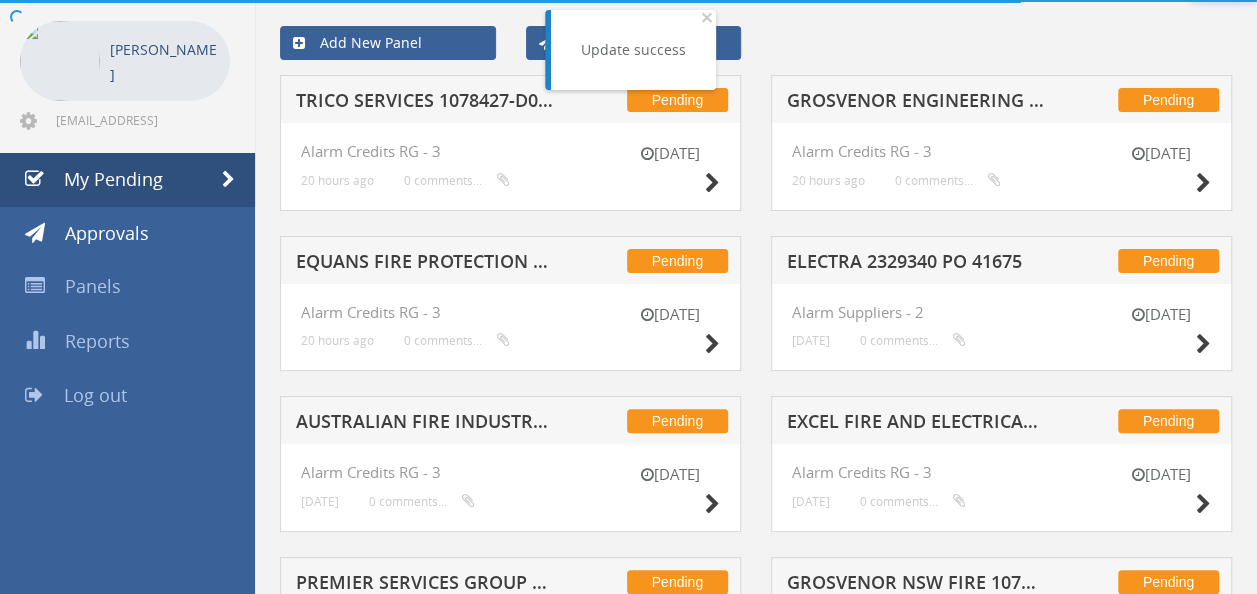 scroll, scrollTop: 400, scrollLeft: 0, axis: vertical 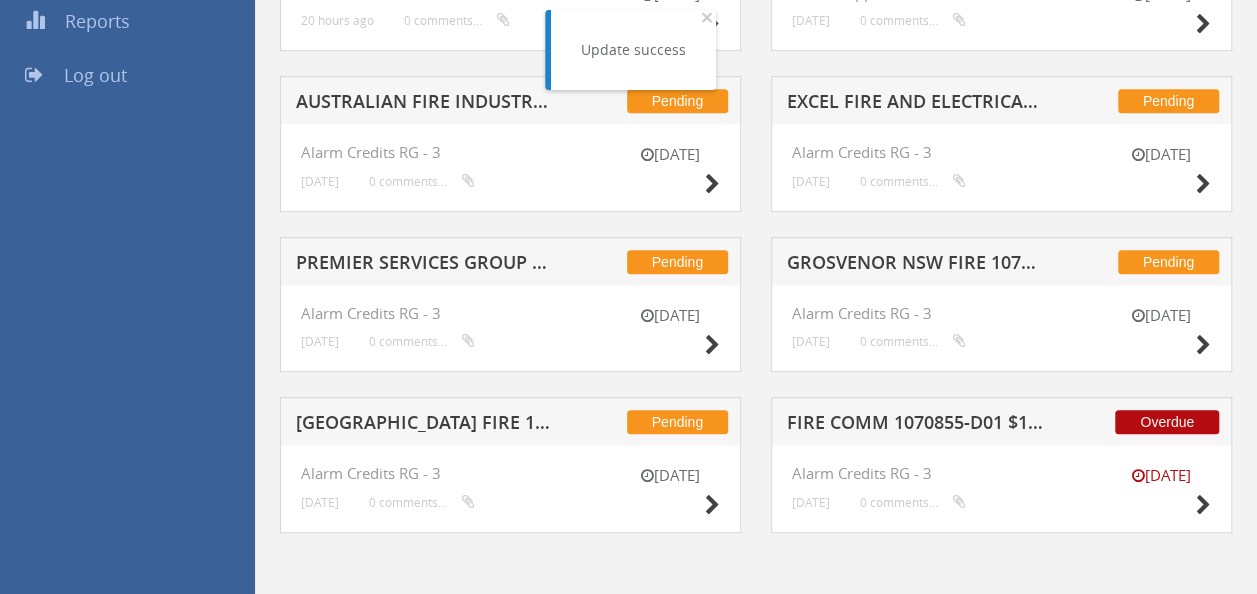 click on "FIRE COMM 1070855-D01 $1,277.95" at bounding box center [915, 425] 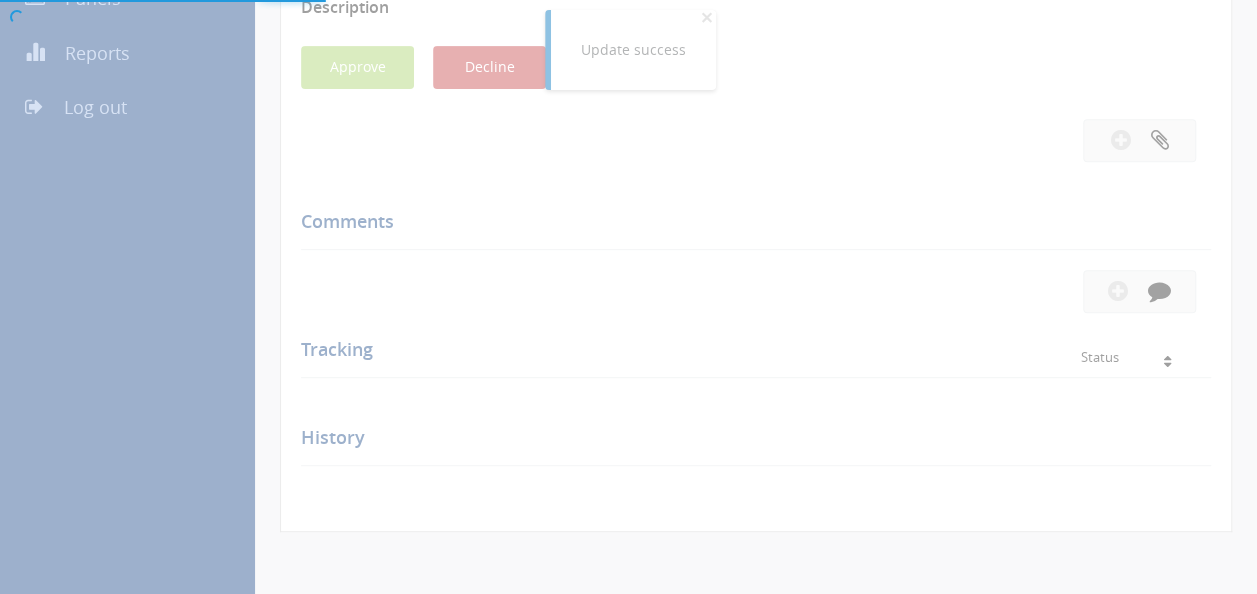 scroll, scrollTop: 483, scrollLeft: 0, axis: vertical 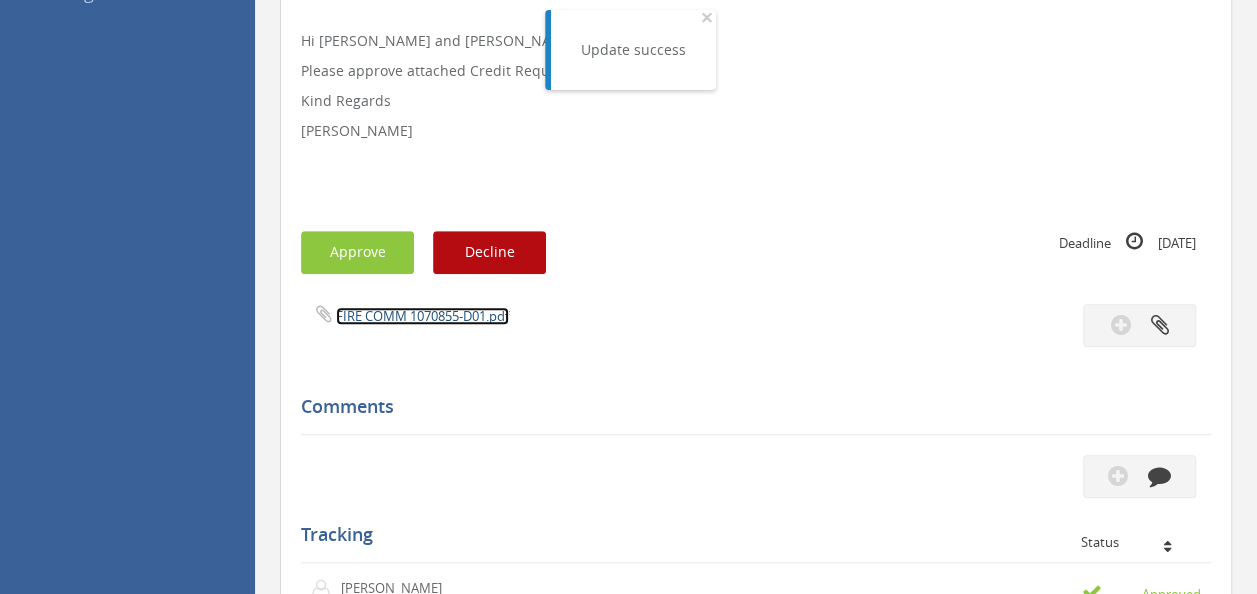 click on "FIRE COMM 1070855-D01.pdf" at bounding box center [422, 316] 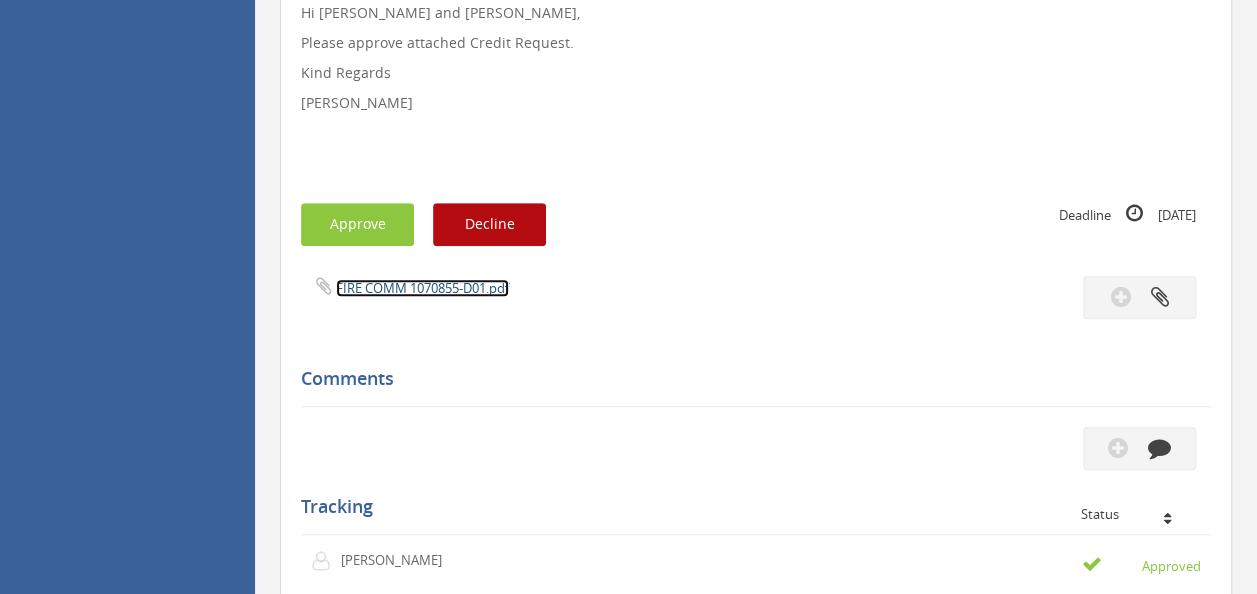 scroll, scrollTop: 700, scrollLeft: 0, axis: vertical 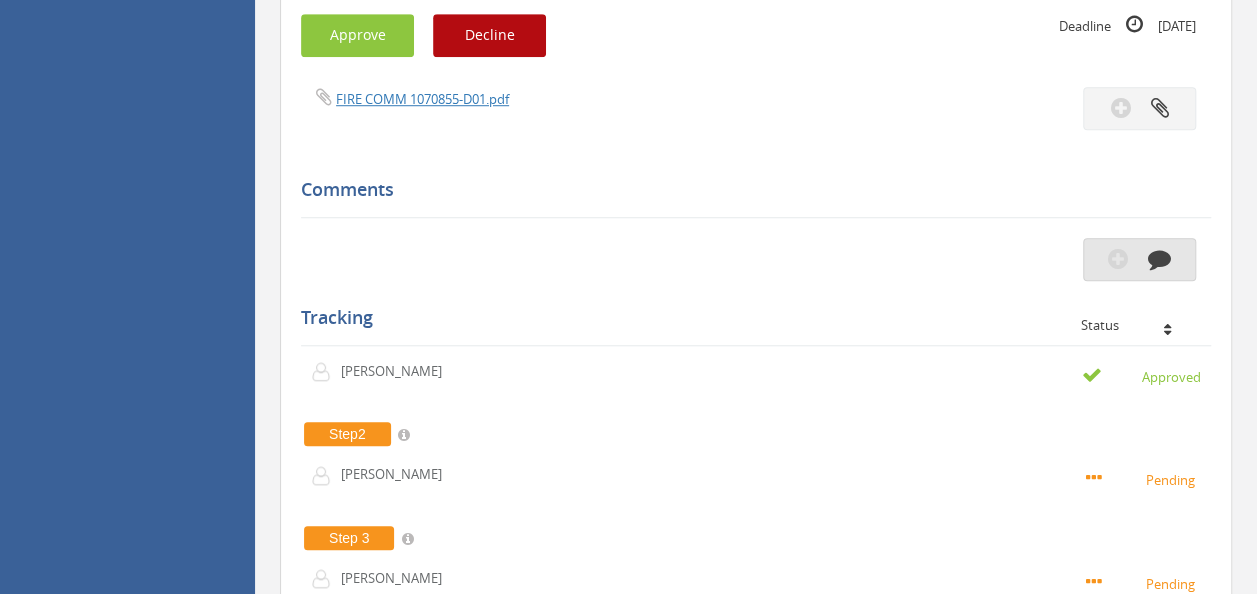 click at bounding box center (1139, 259) 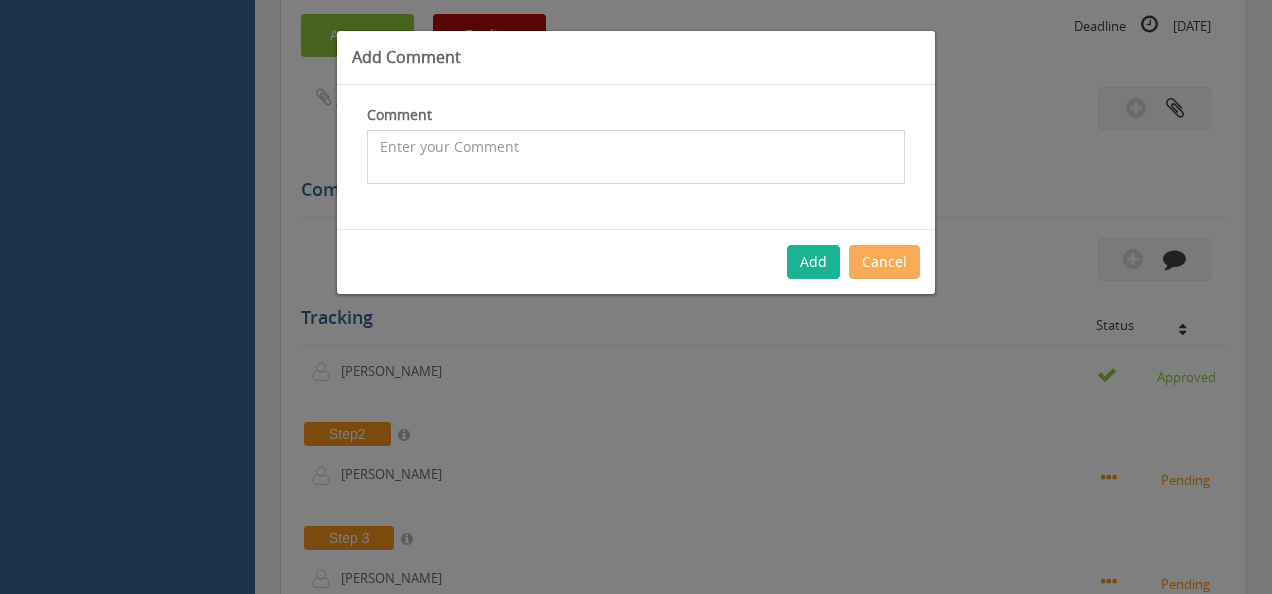 click at bounding box center [636, 157] 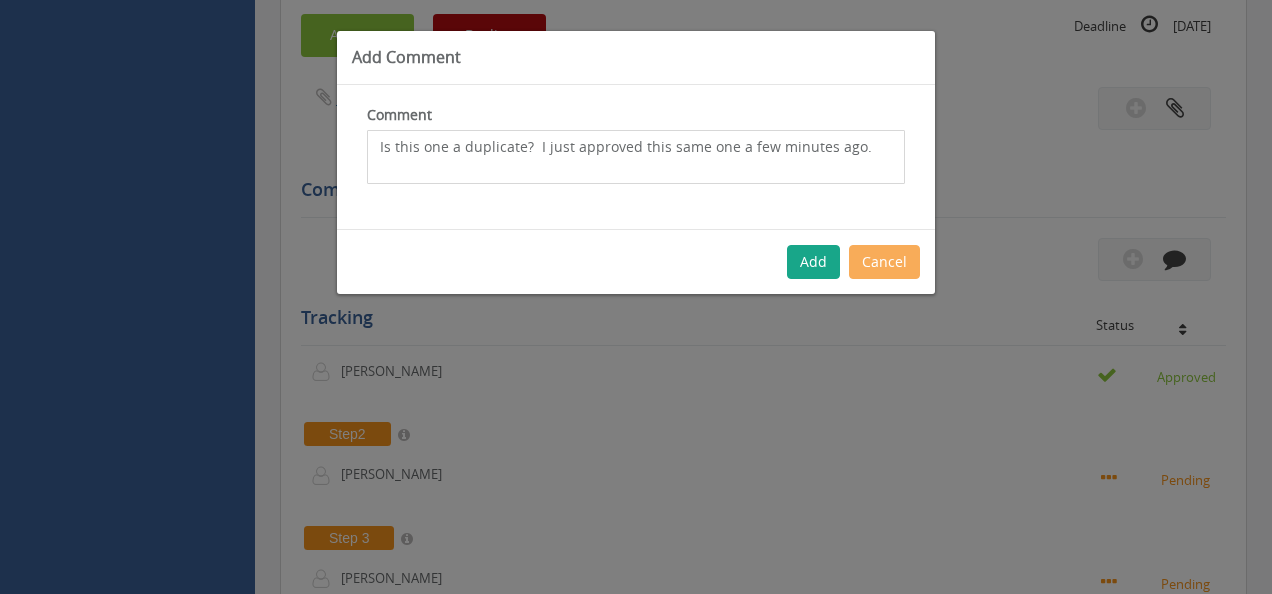 type on "Is this one a duplicate?  I just approved this same one a few minutes ago." 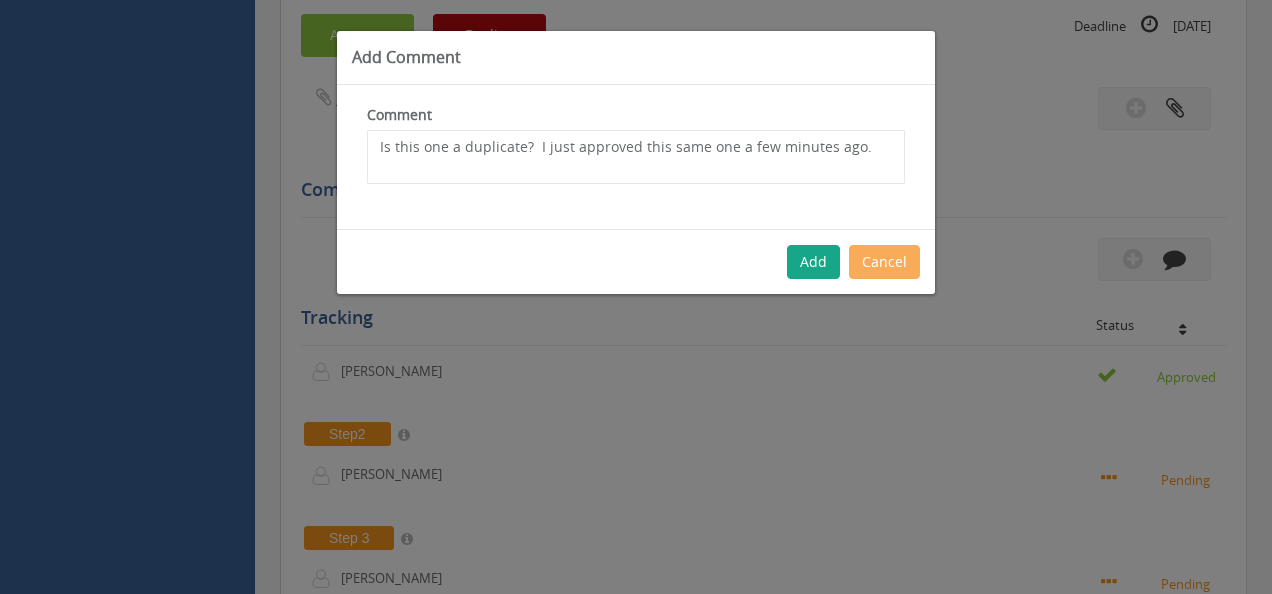 click on "Add" at bounding box center (813, 262) 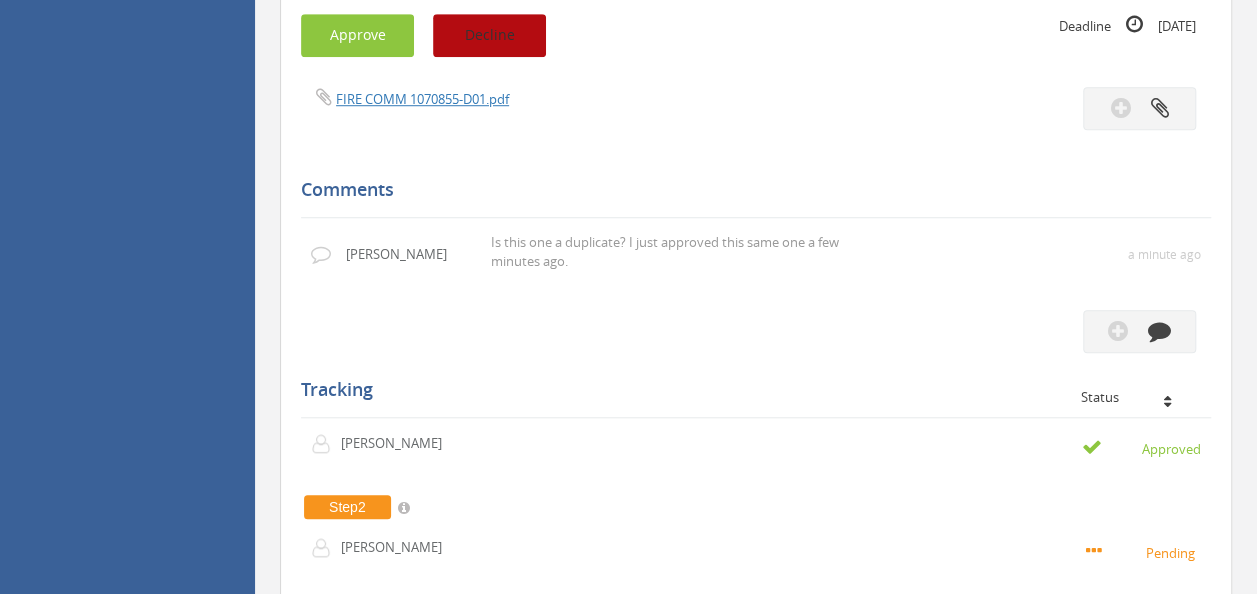 click on "Decline" at bounding box center (489, 35) 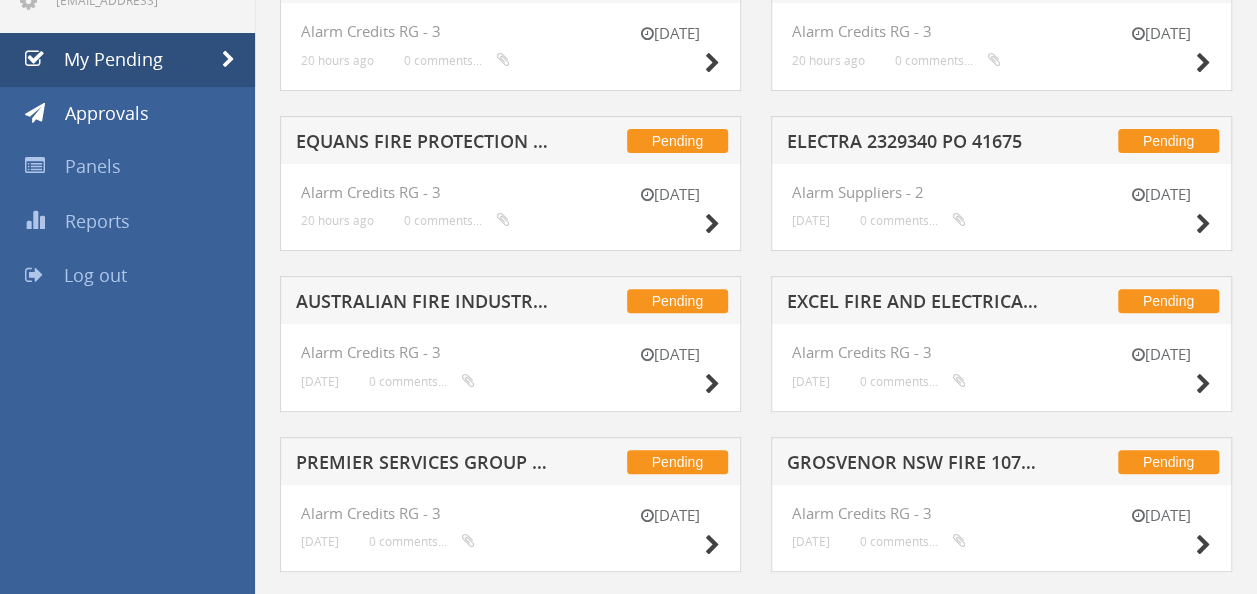 scroll, scrollTop: 0, scrollLeft: 0, axis: both 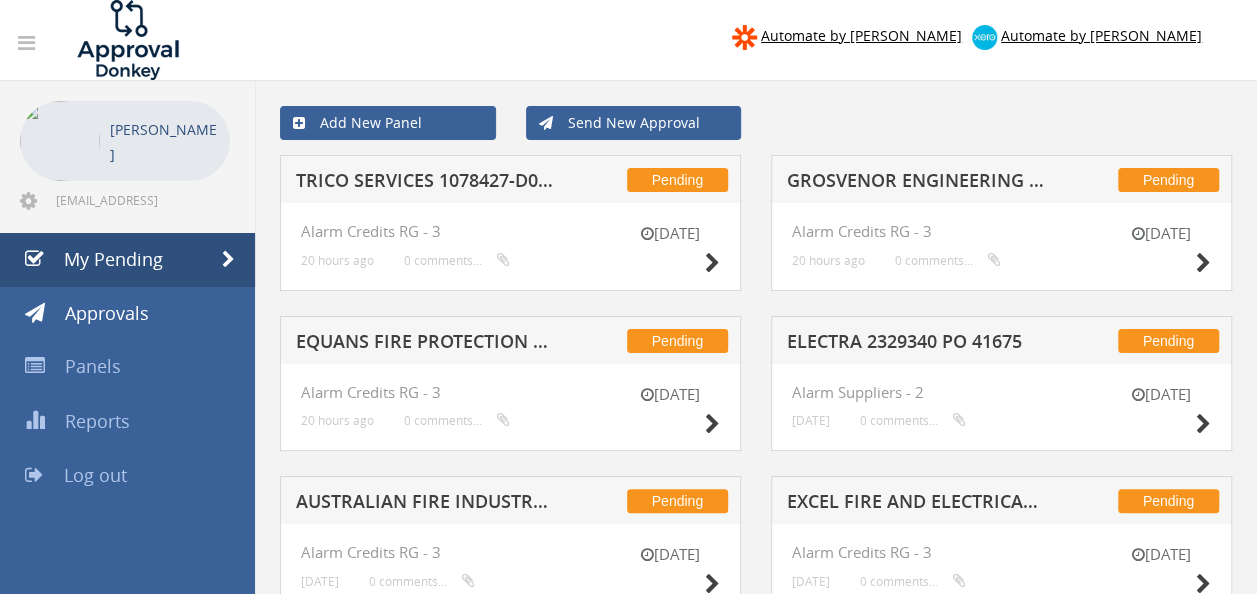 click on "GROSVENOR ENGINEERING 1067741-D01 $356.40" at bounding box center [915, 183] 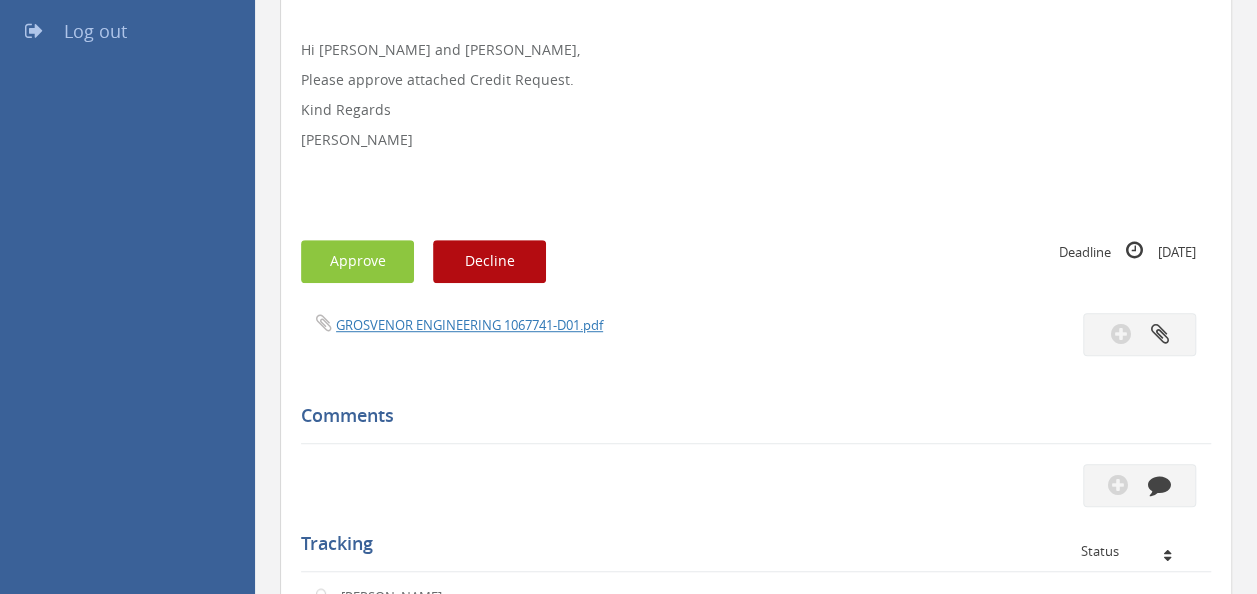 scroll, scrollTop: 500, scrollLeft: 0, axis: vertical 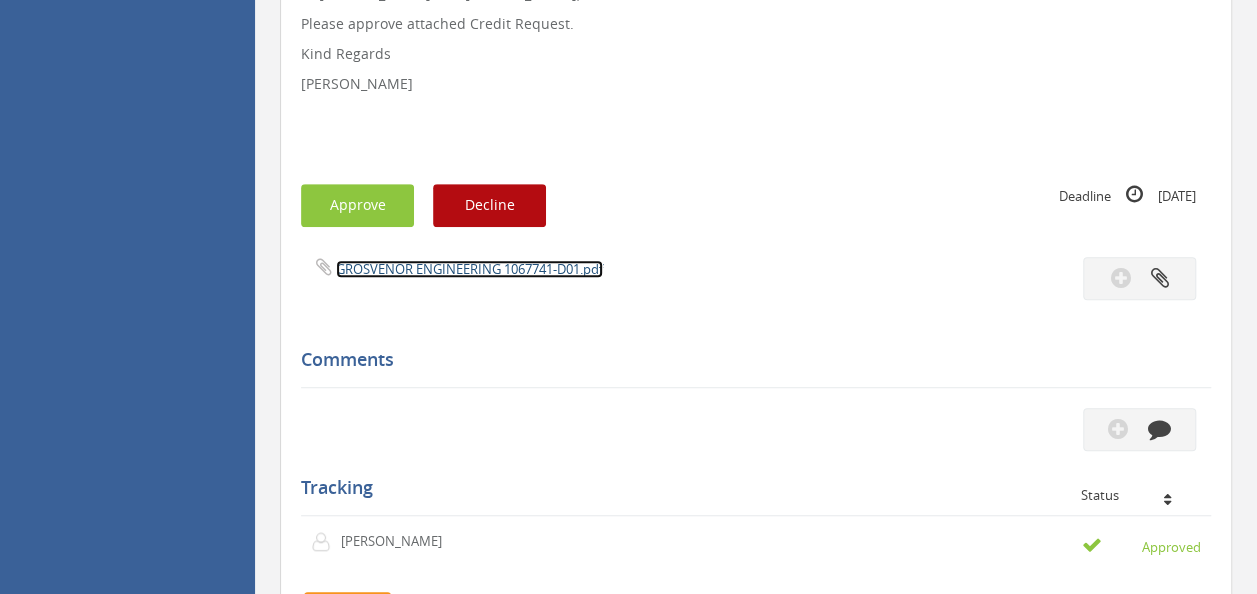click on "GROSVENOR ENGINEERING 1067741-D01.pdf" at bounding box center (469, 269) 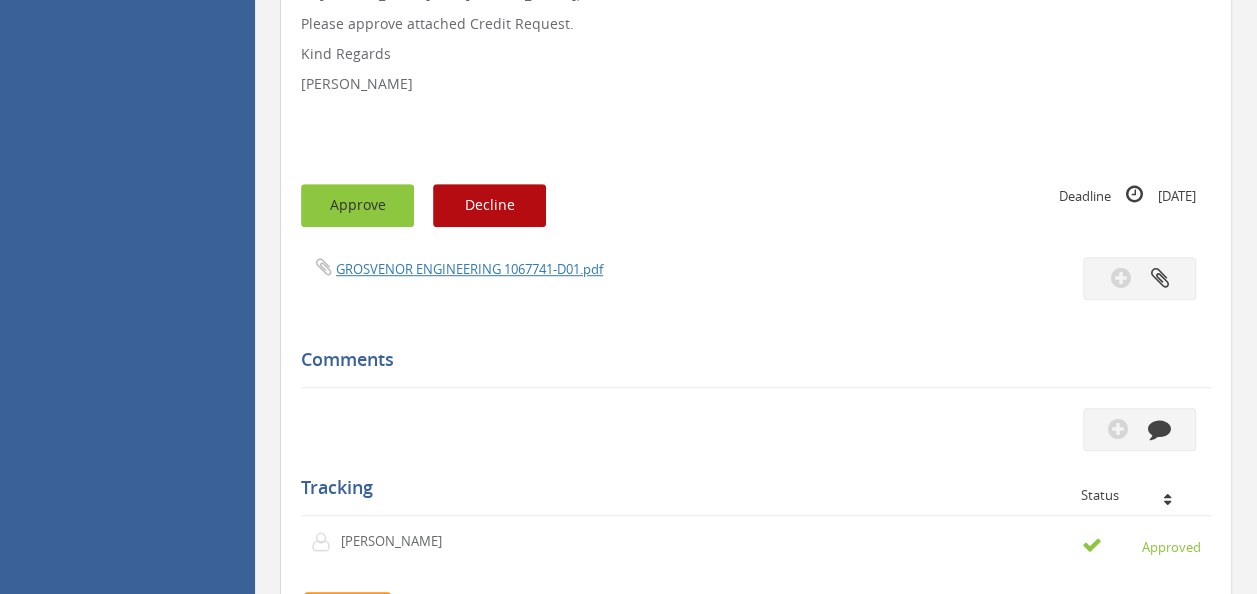 click on "Approve" at bounding box center [357, 205] 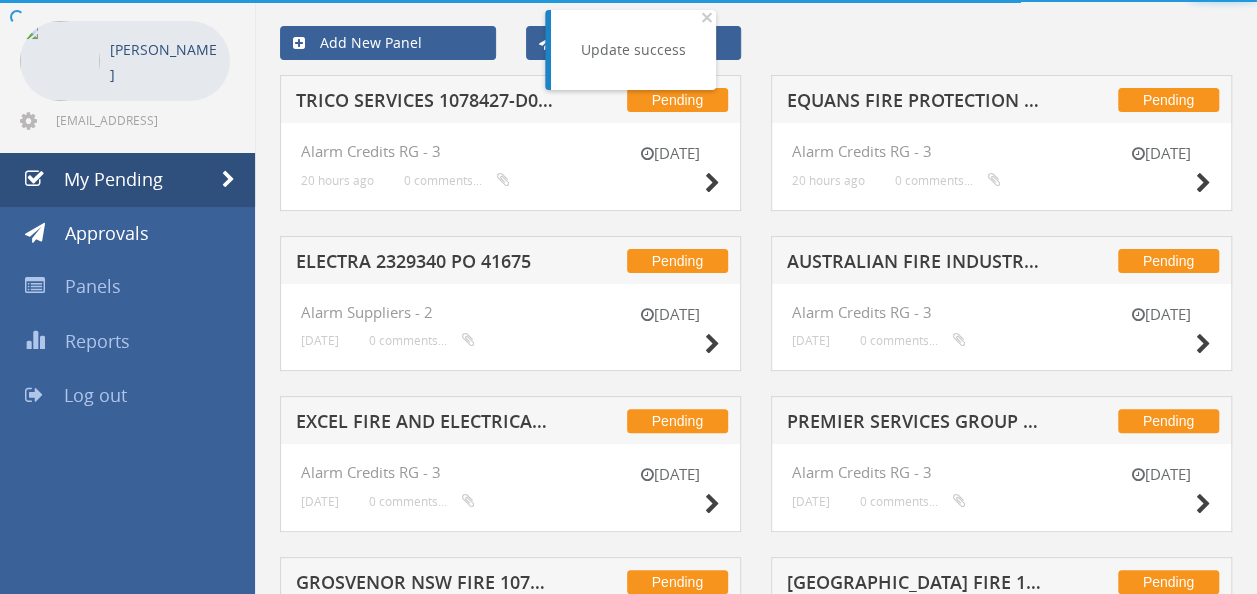 scroll, scrollTop: 240, scrollLeft: 0, axis: vertical 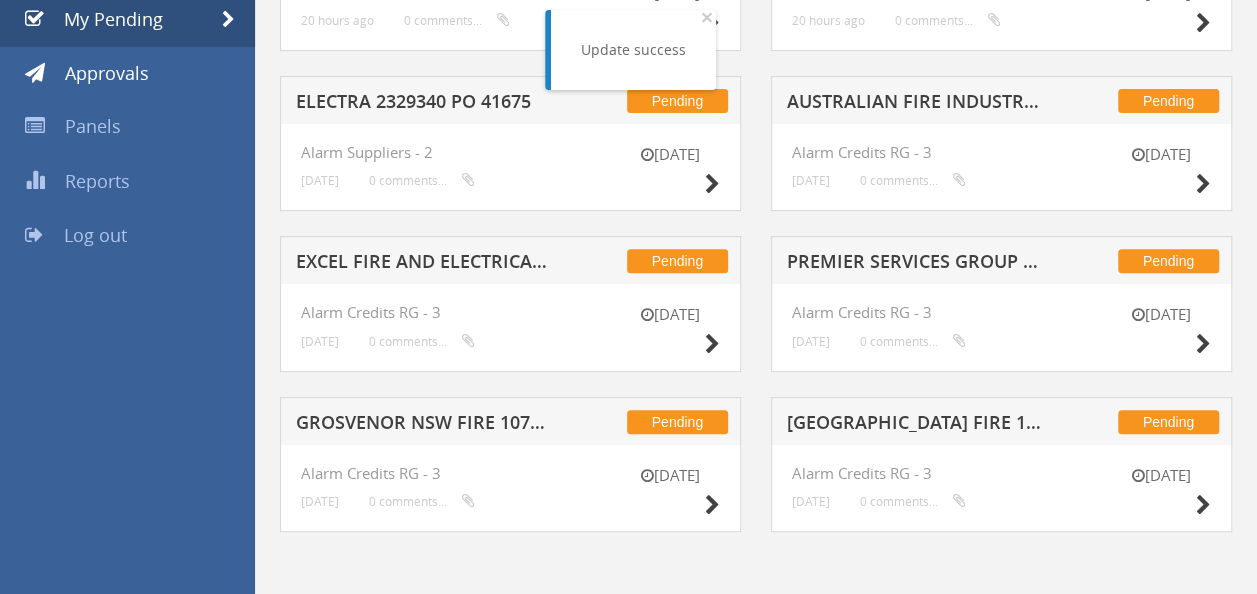 click on "[GEOGRAPHIC_DATA] FIRE 1061635-D01 $86.24" at bounding box center [915, 425] 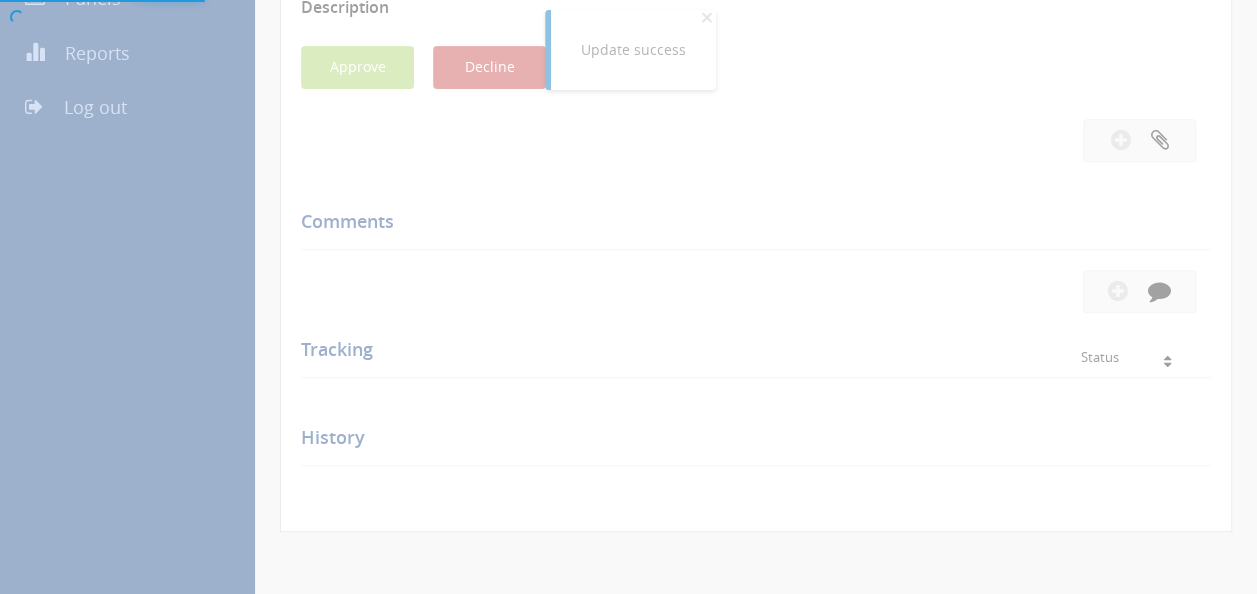 scroll, scrollTop: 500, scrollLeft: 0, axis: vertical 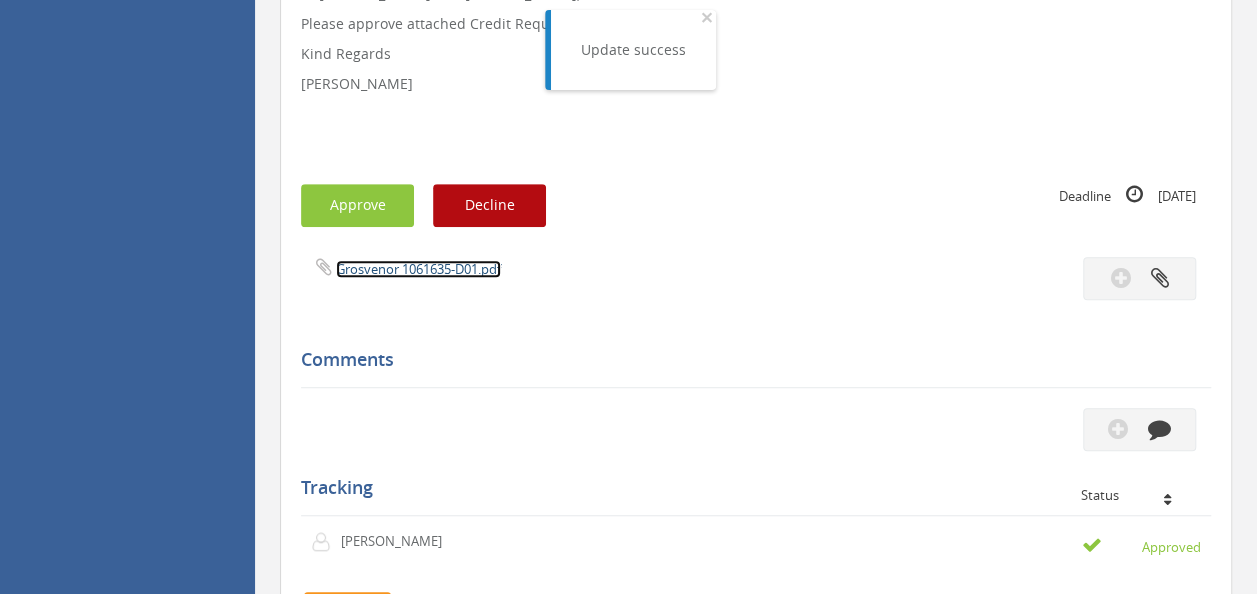 click on "Grosvenor 1061635-D01.pdf" at bounding box center (418, 269) 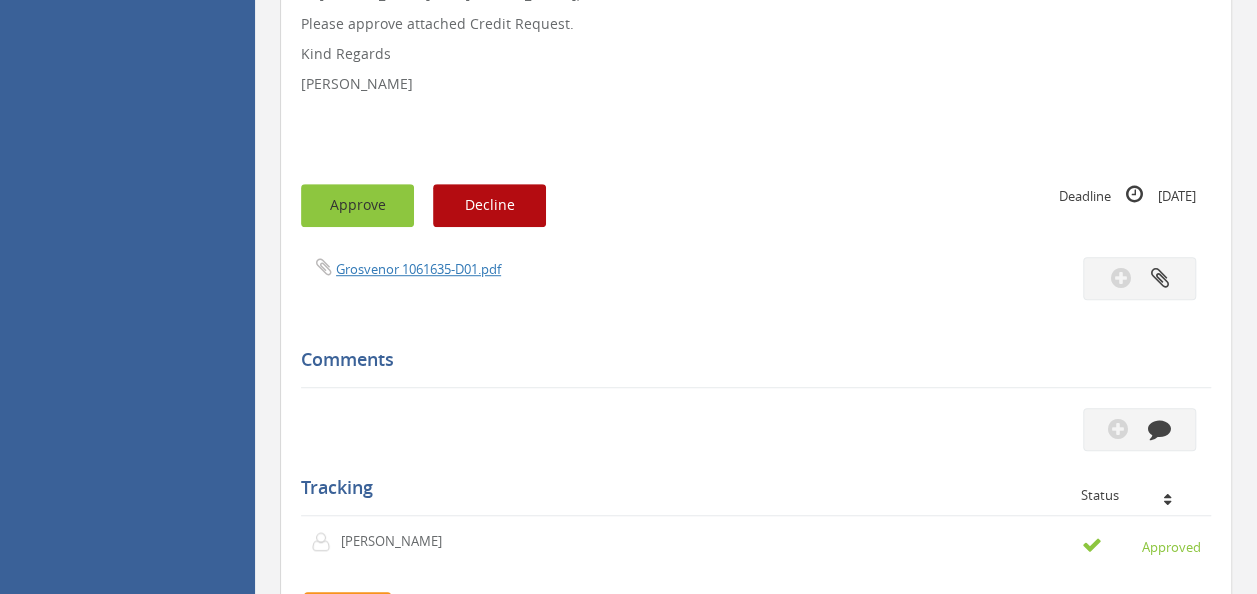 click on "Approve" at bounding box center (357, 205) 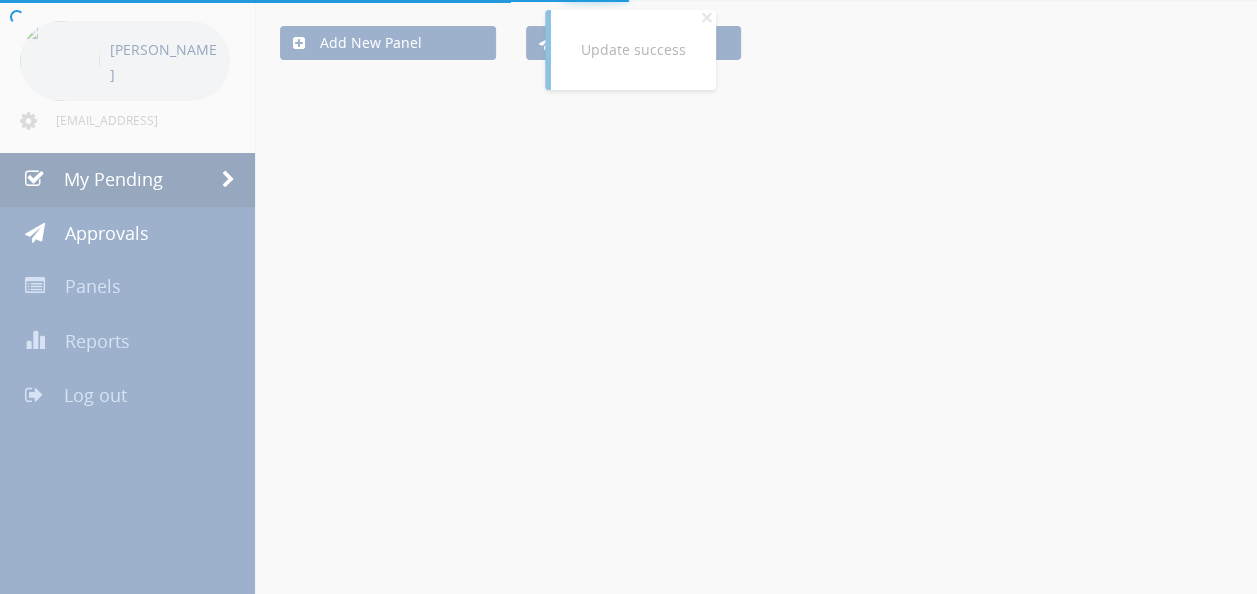 scroll, scrollTop: 240, scrollLeft: 0, axis: vertical 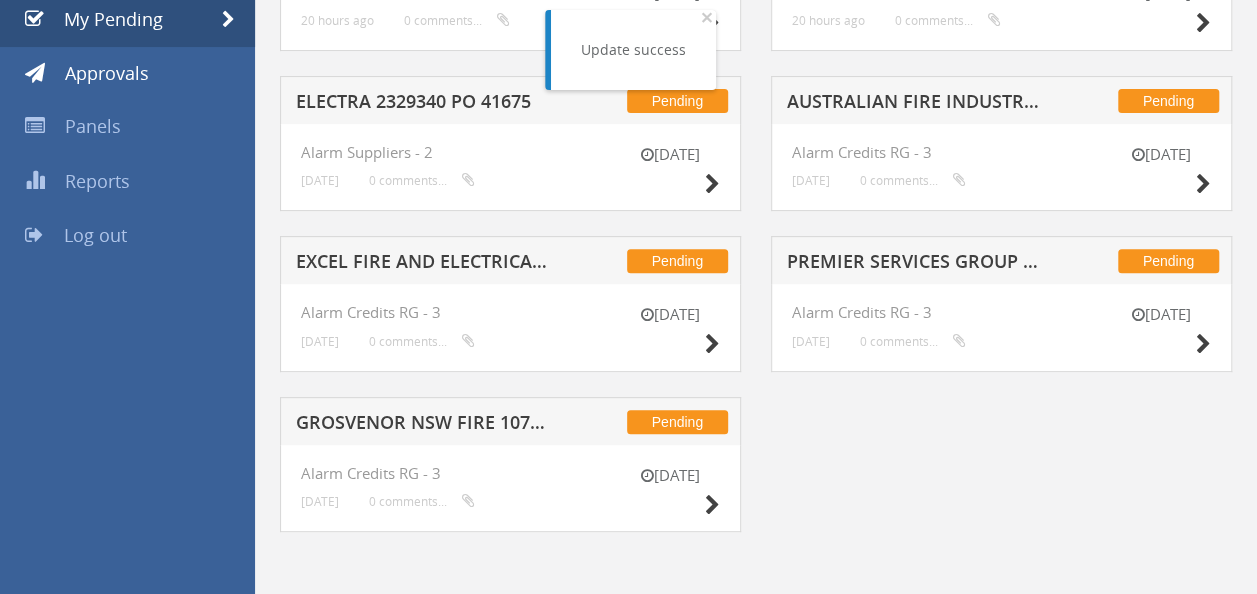 click on "Pending
GROSVENOR NSW FIRE 1075744-D01 $130.24" at bounding box center [510, 421] 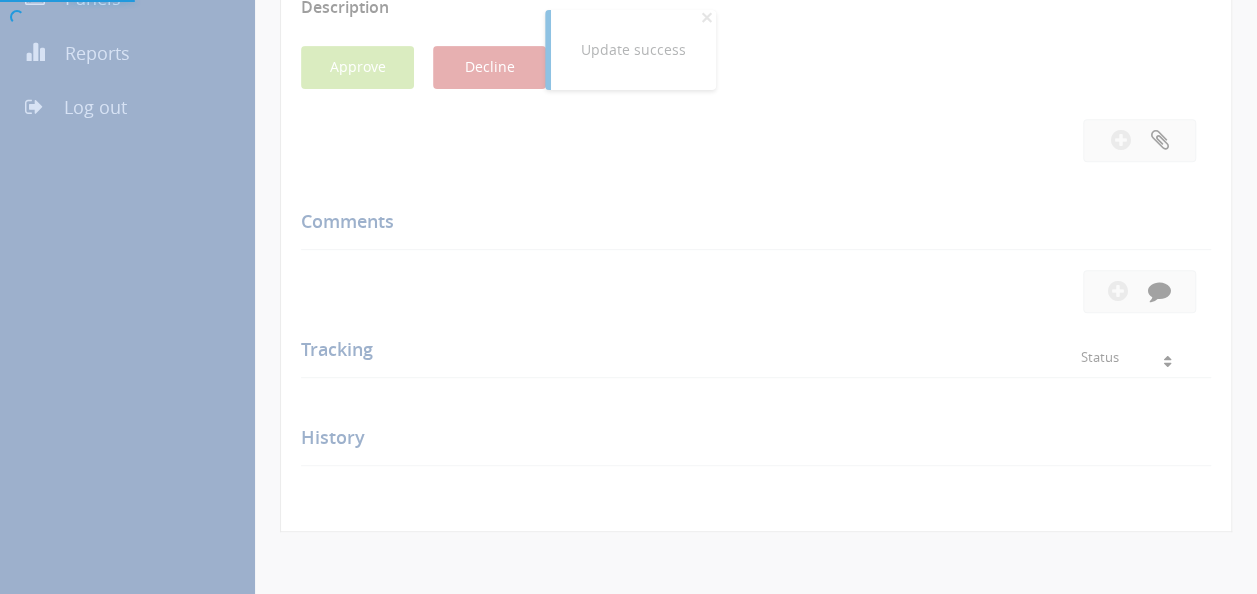 scroll, scrollTop: 500, scrollLeft: 0, axis: vertical 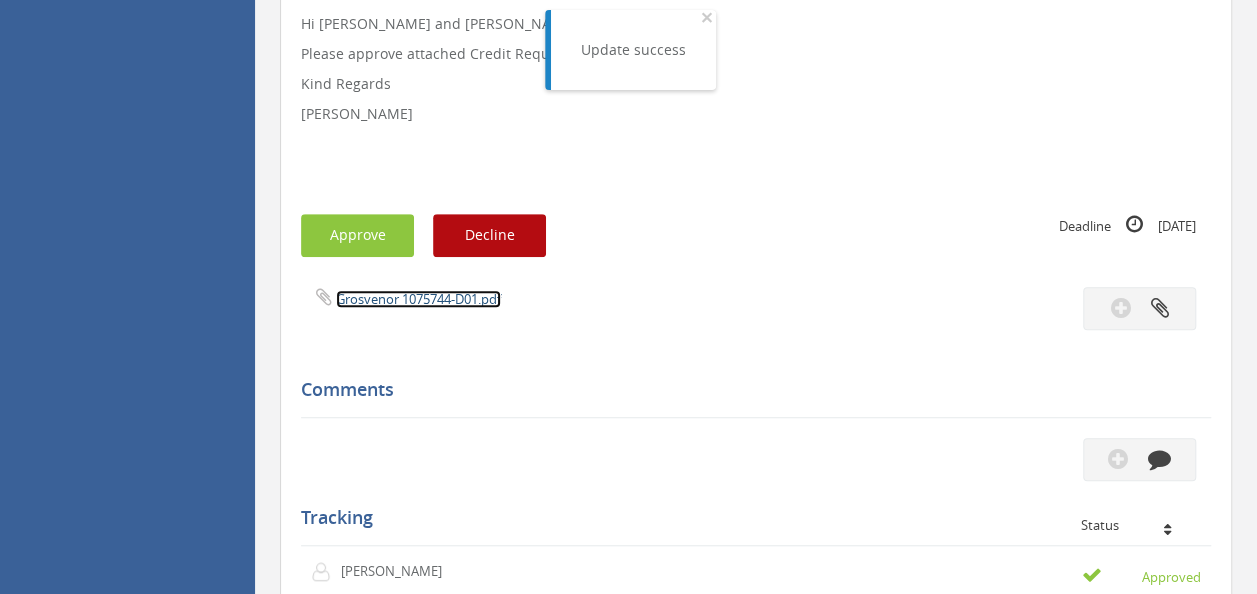 click on "Grosvenor 1075744-D01.pdf" at bounding box center (418, 299) 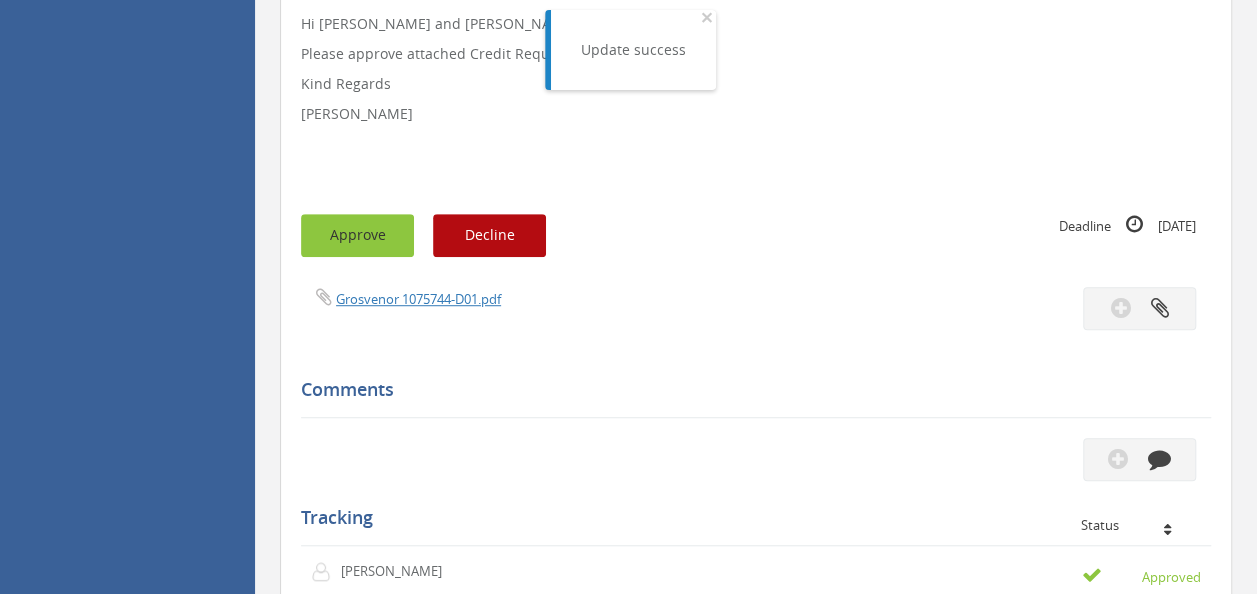 click on "Approve" at bounding box center (357, 235) 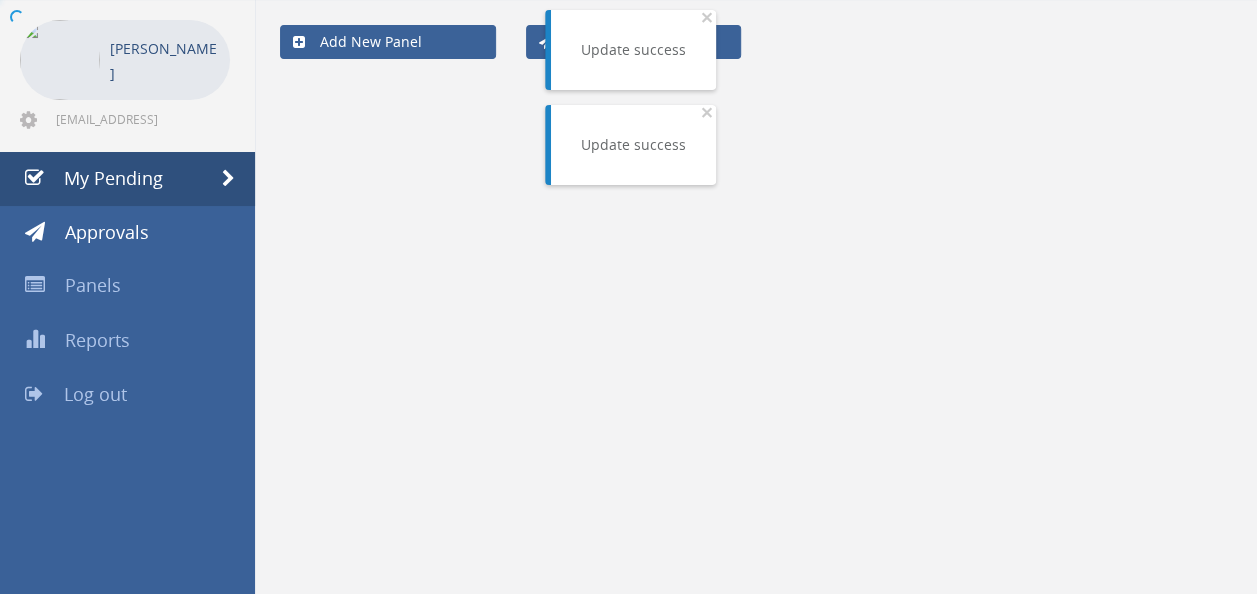 scroll, scrollTop: 80, scrollLeft: 0, axis: vertical 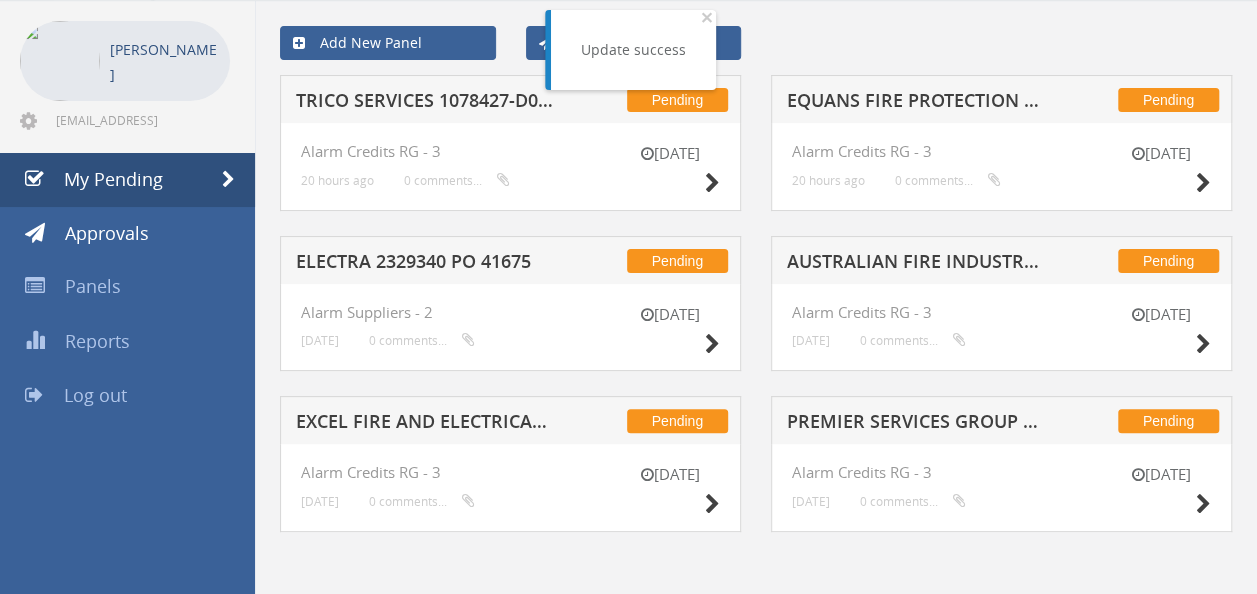 click on "ELECTRA 2329340 PO 41675" at bounding box center [424, 264] 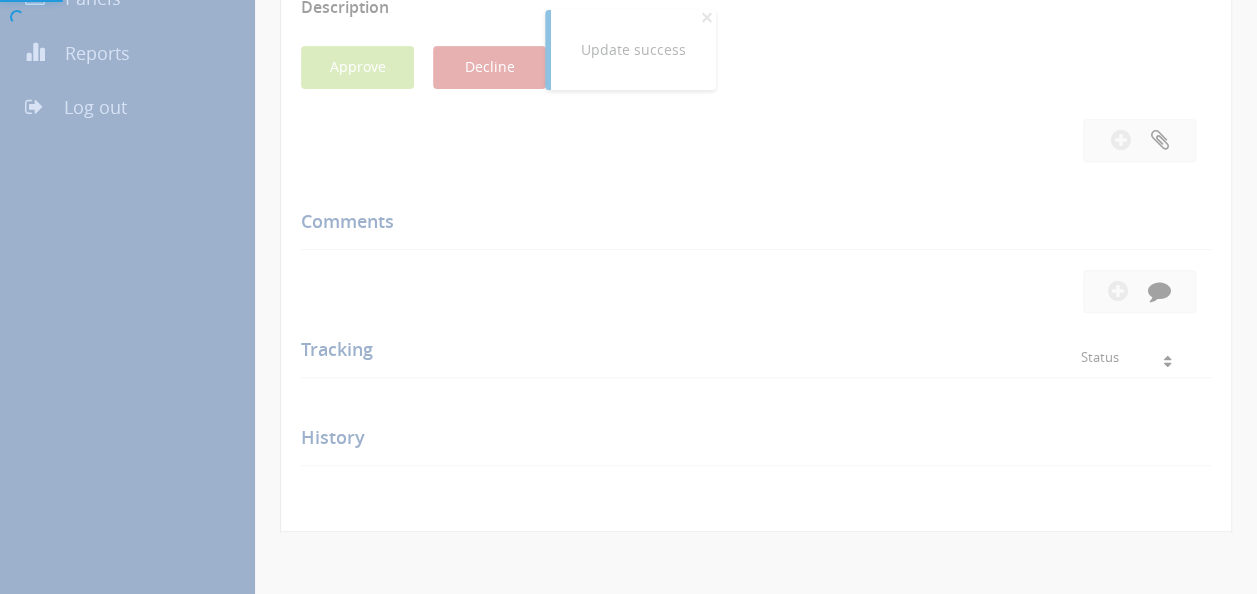 scroll, scrollTop: 500, scrollLeft: 0, axis: vertical 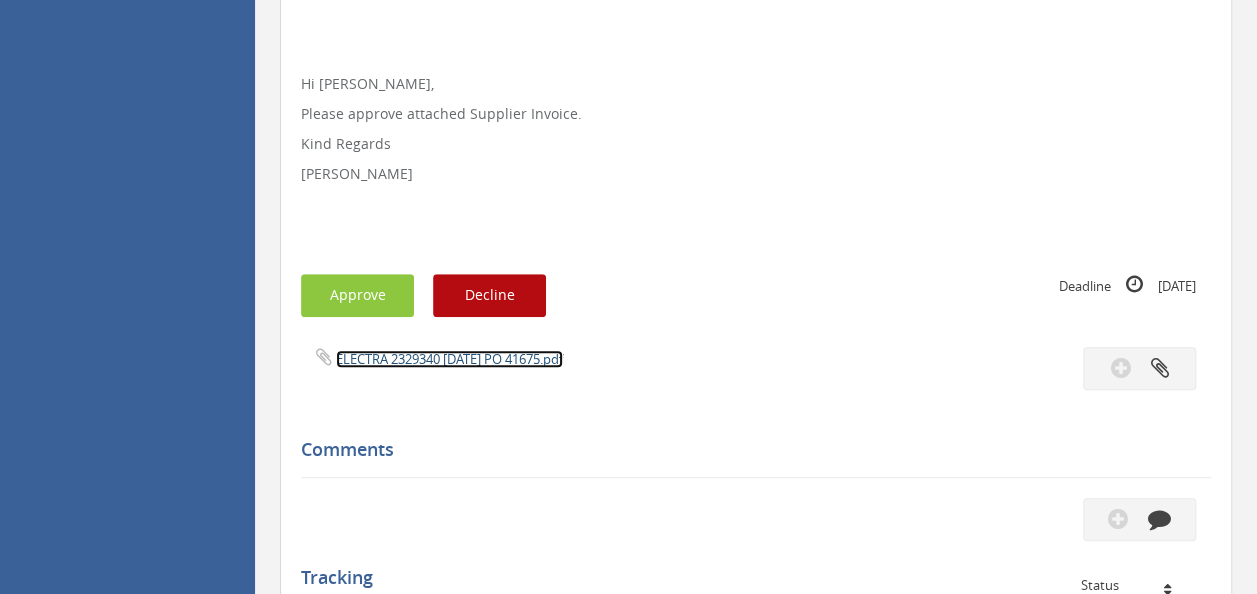 click on "ELECTRA 2329340 [DATE] PO 41675.pdf" at bounding box center [449, 359] 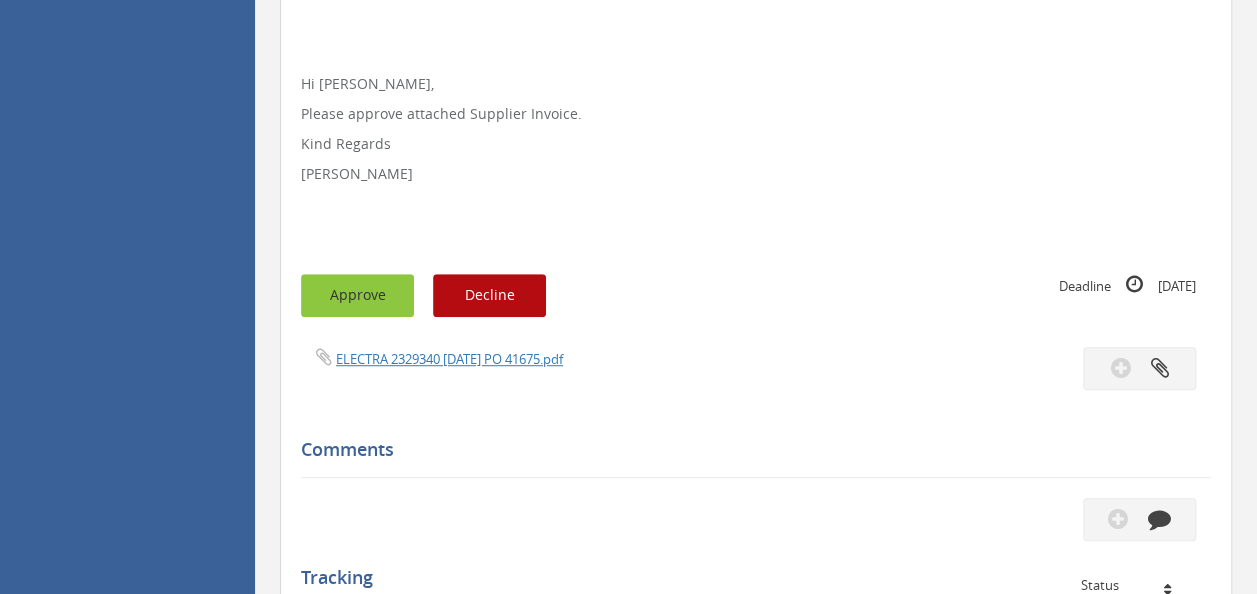 click on "Approve" at bounding box center (357, 295) 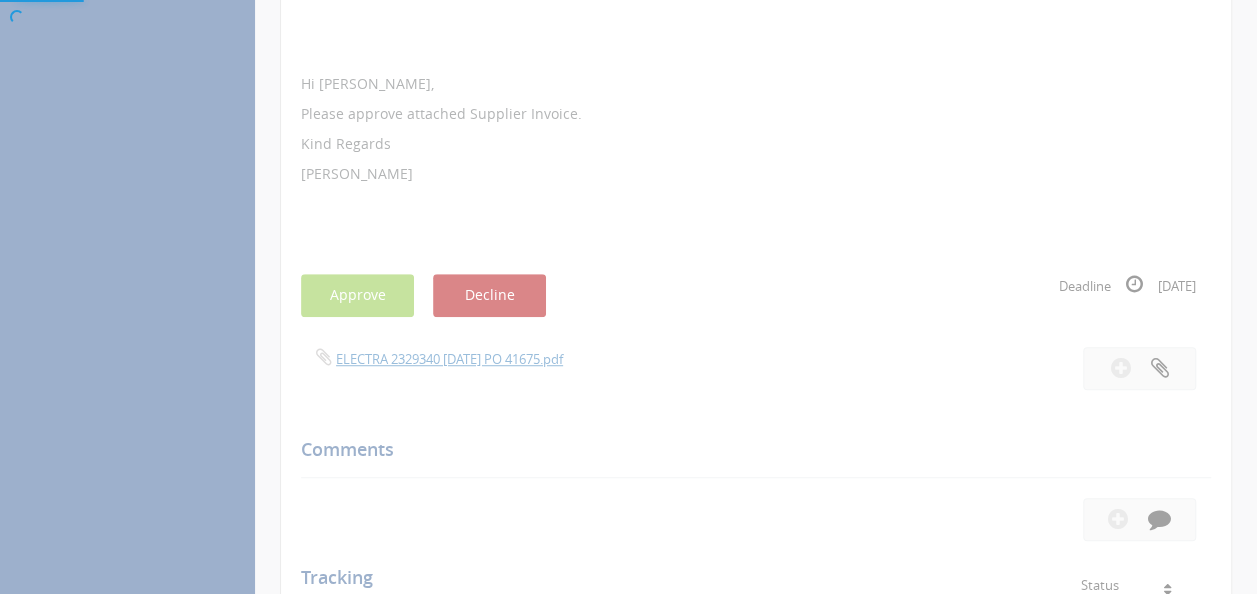 scroll, scrollTop: 80, scrollLeft: 0, axis: vertical 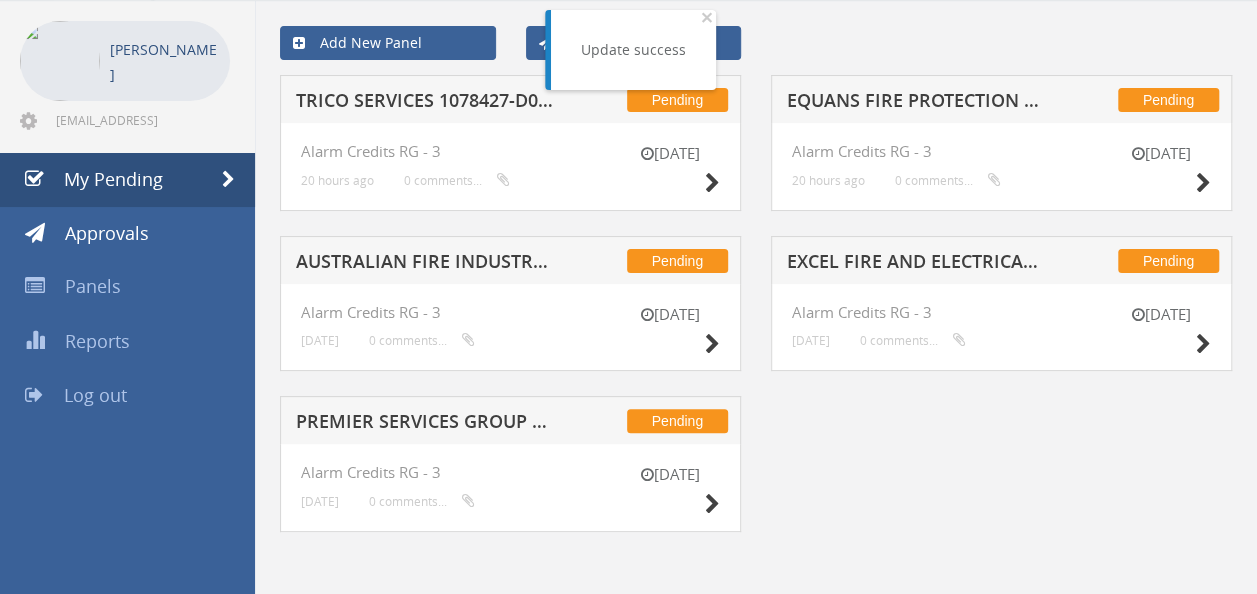 click on "TRICO SERVICES 1078427-D01 $464.33" at bounding box center (424, 103) 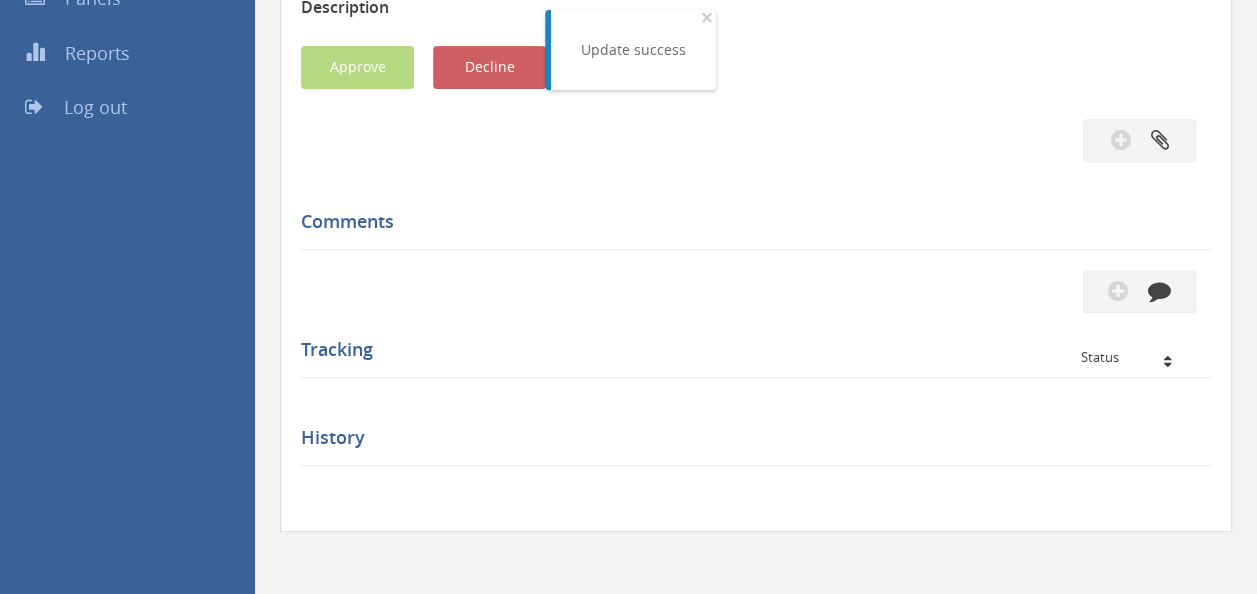 scroll, scrollTop: 500, scrollLeft: 0, axis: vertical 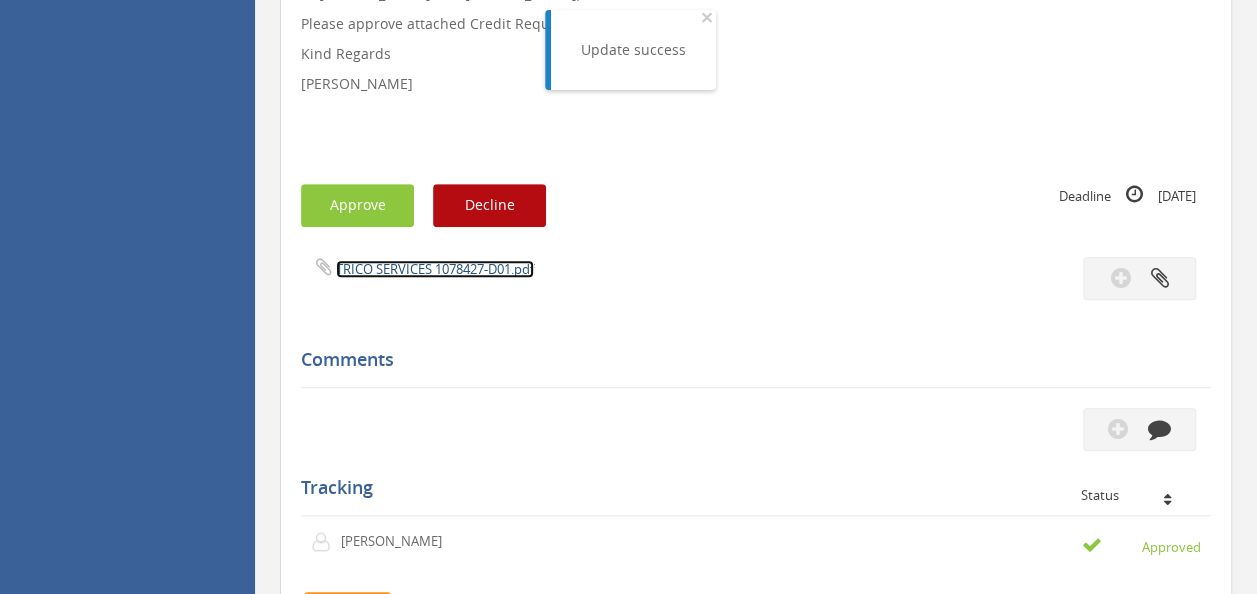 click on "TRICO SERVICES 1078427-D01.pdf" at bounding box center [435, 269] 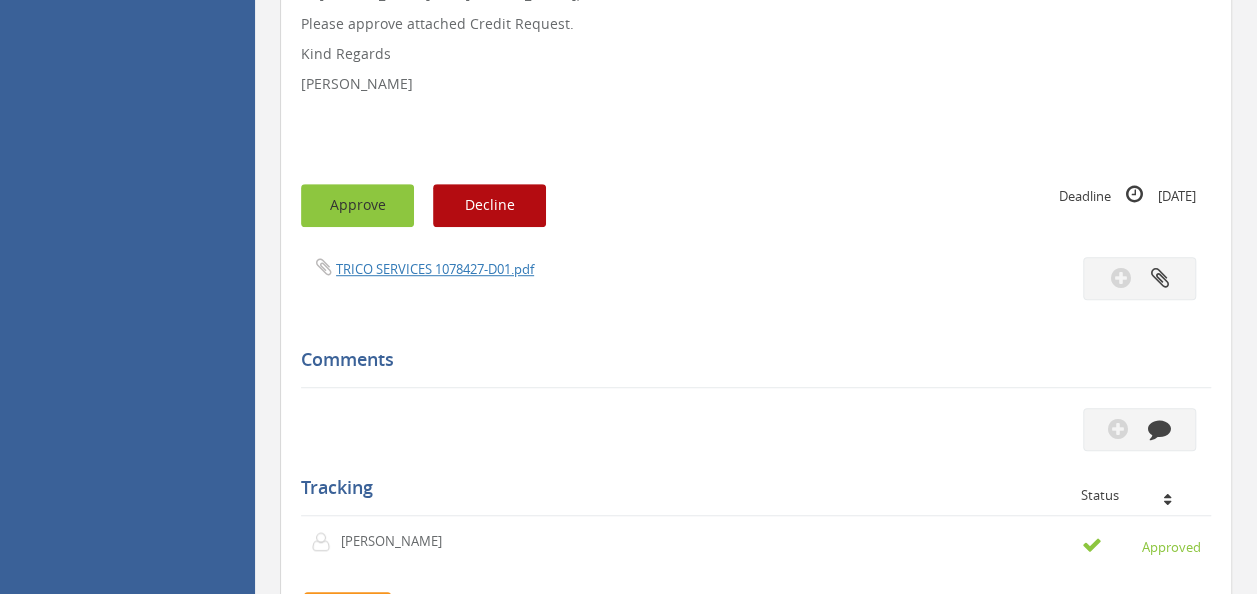click on "Approve" at bounding box center [357, 205] 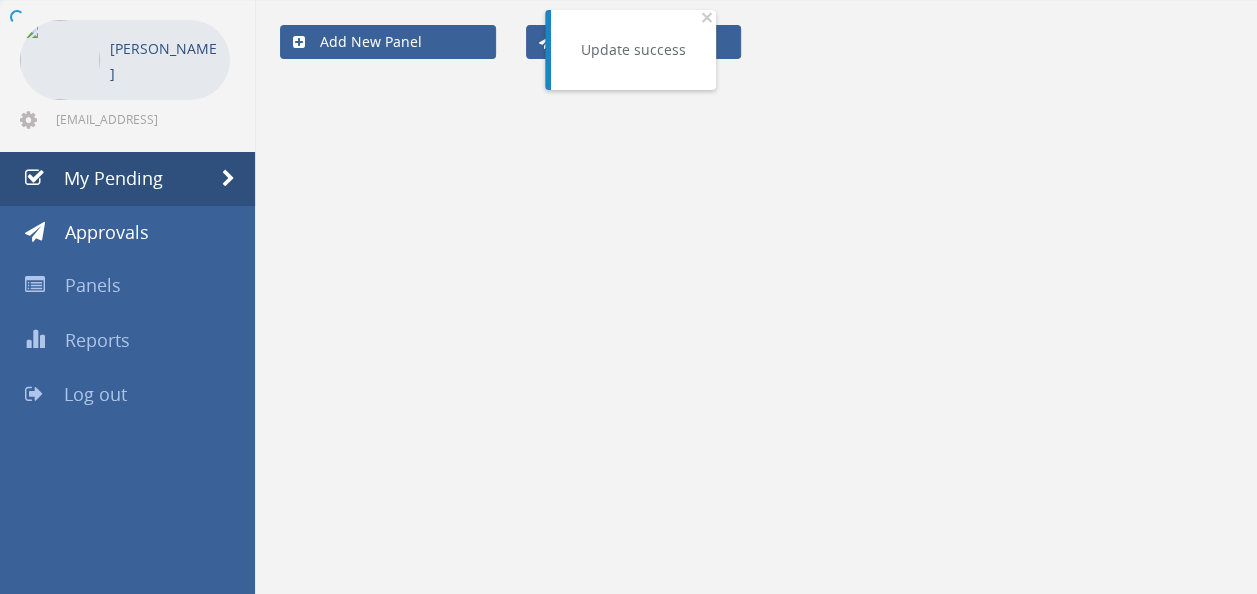scroll, scrollTop: 80, scrollLeft: 0, axis: vertical 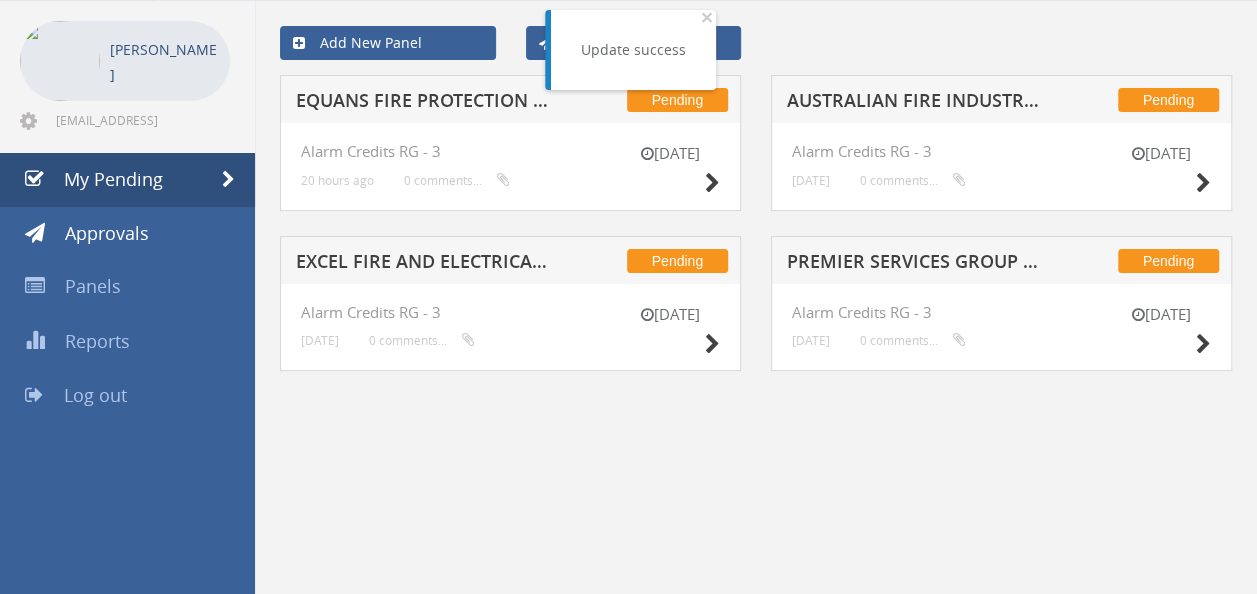 click on "EXCEL FIRE AND ELECTRICAL 1077220-D01 $126.22" at bounding box center (424, 264) 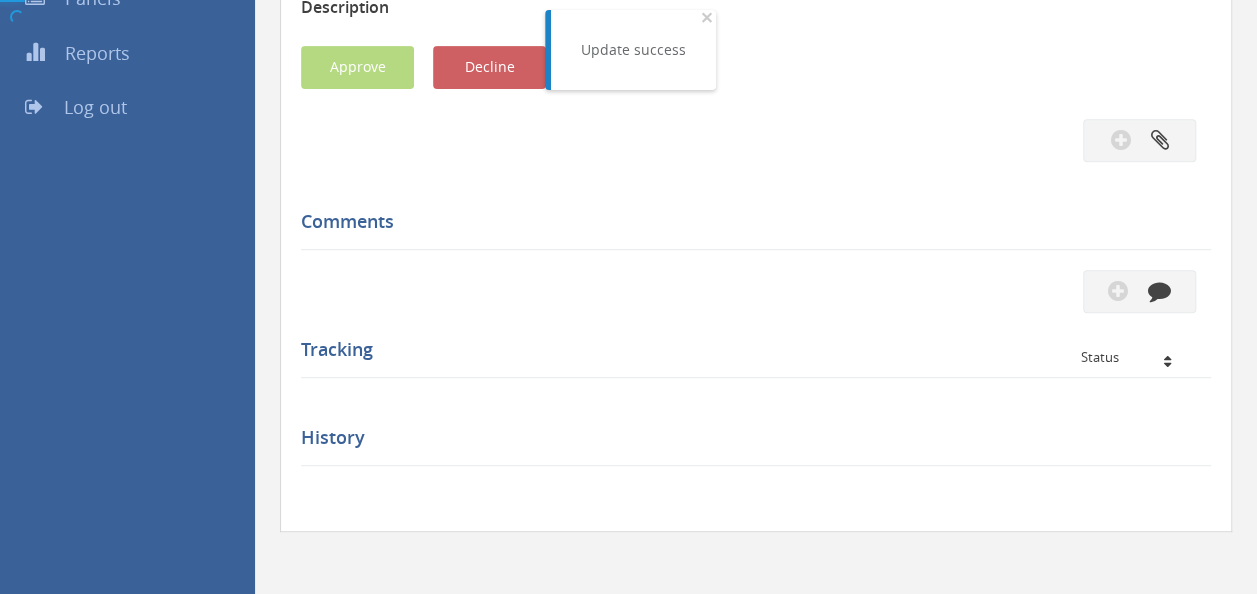 scroll, scrollTop: 500, scrollLeft: 0, axis: vertical 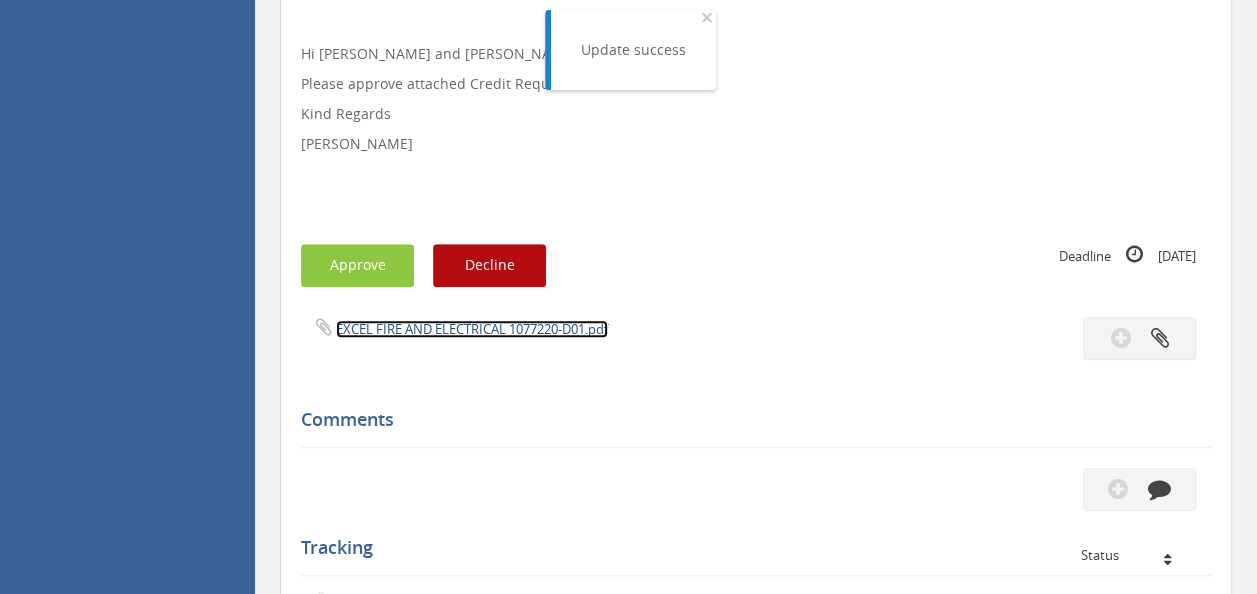 click on "EXCEL FIRE AND ELECTRICAL 1077220-D01.pdf" at bounding box center [472, 329] 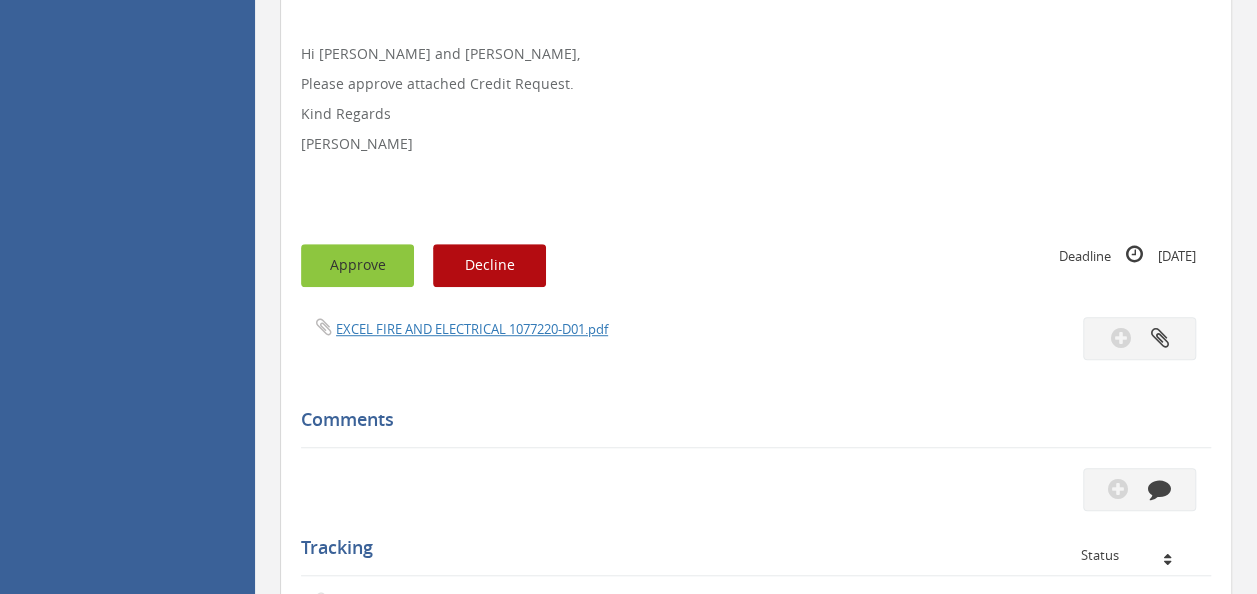 click on "Approve" at bounding box center [357, 265] 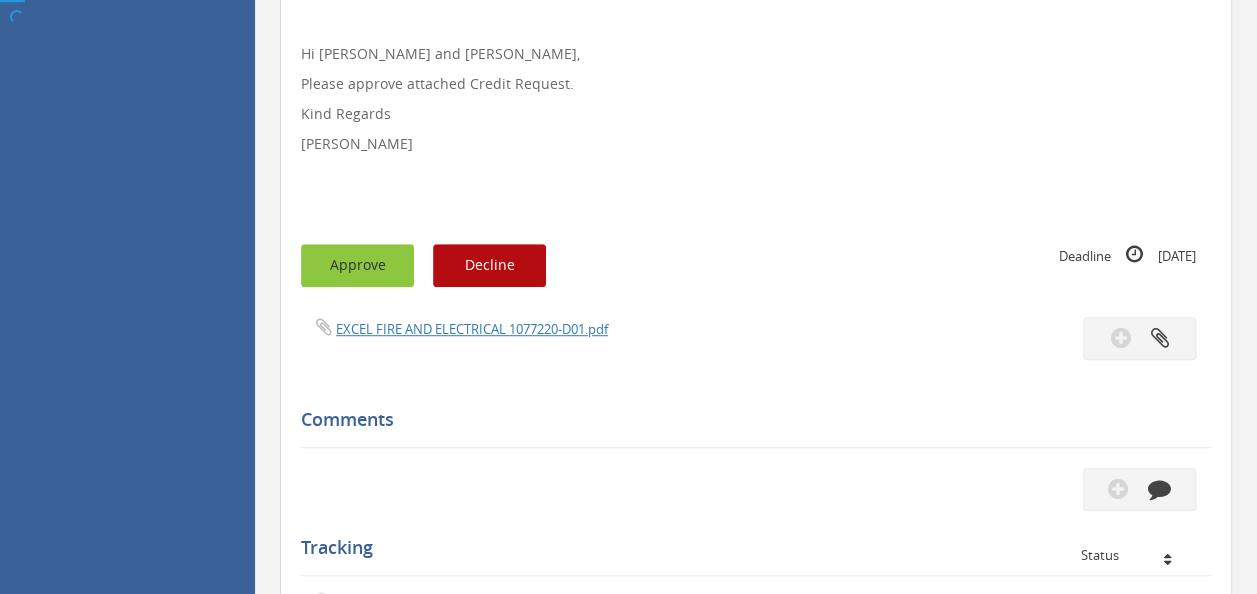 scroll, scrollTop: 80, scrollLeft: 0, axis: vertical 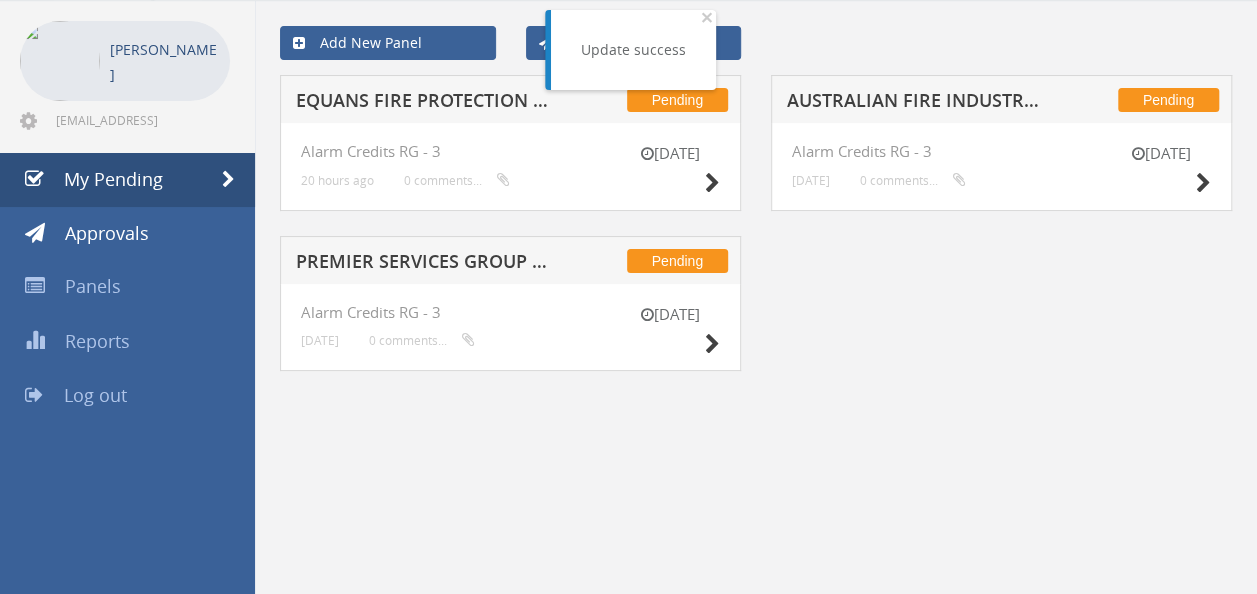 click on "EQUANS FIRE PROTECTION 1068242-D01 $747.96" at bounding box center [424, 103] 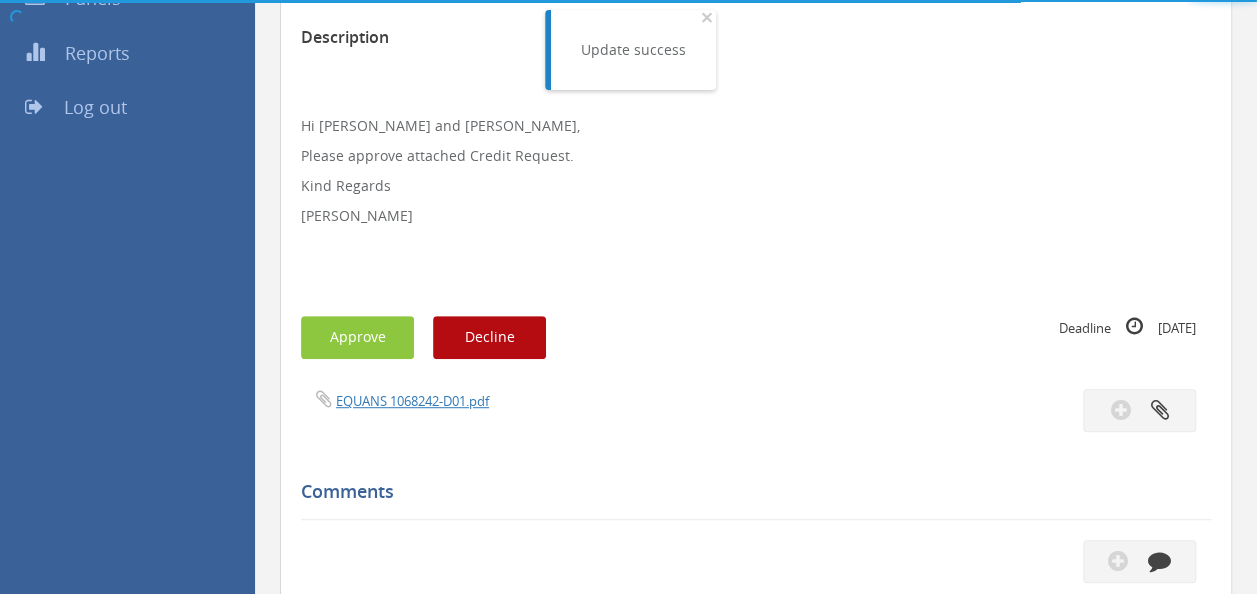 scroll, scrollTop: 500, scrollLeft: 0, axis: vertical 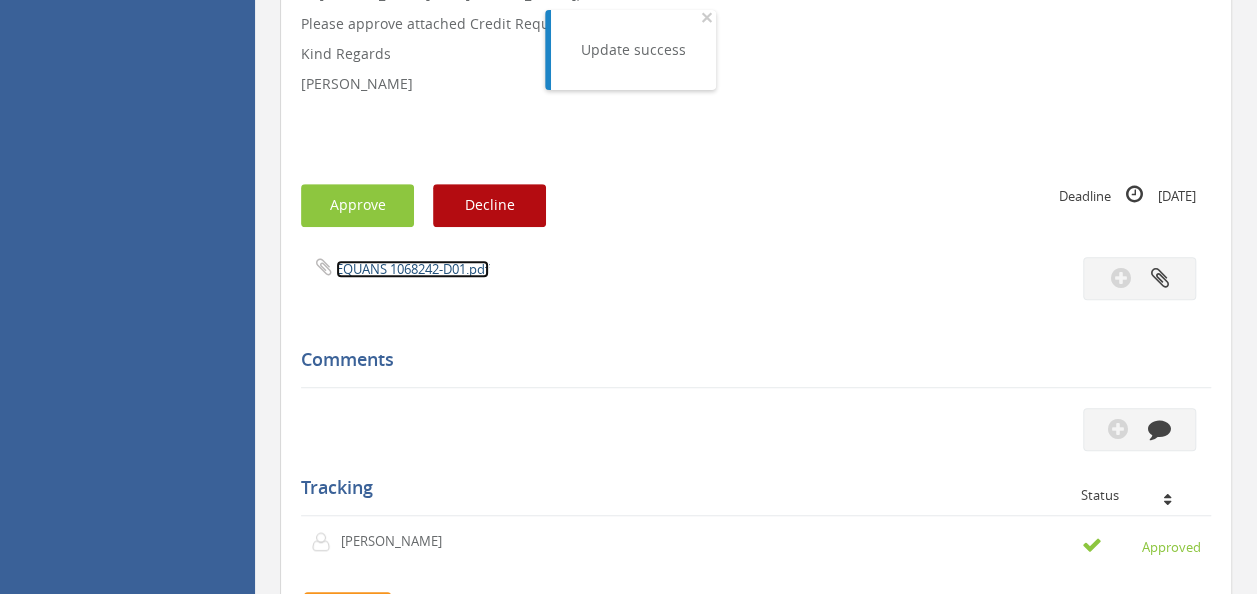 click on "EQUANS 1068242-D01.pdf" at bounding box center (412, 269) 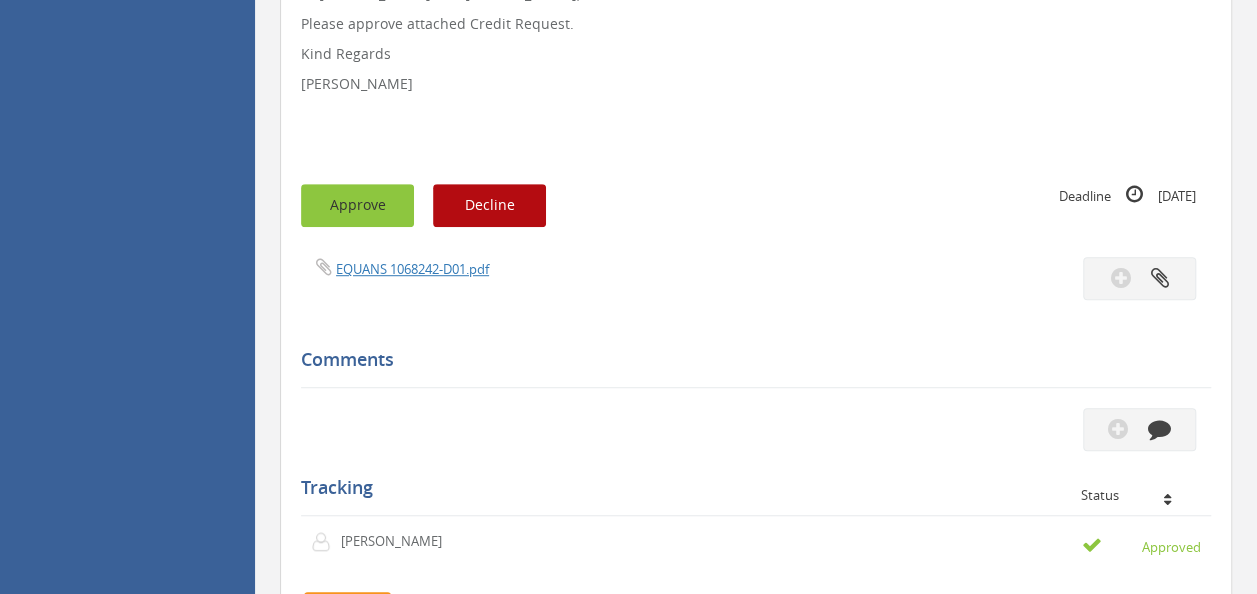 click on "Approve" at bounding box center (357, 205) 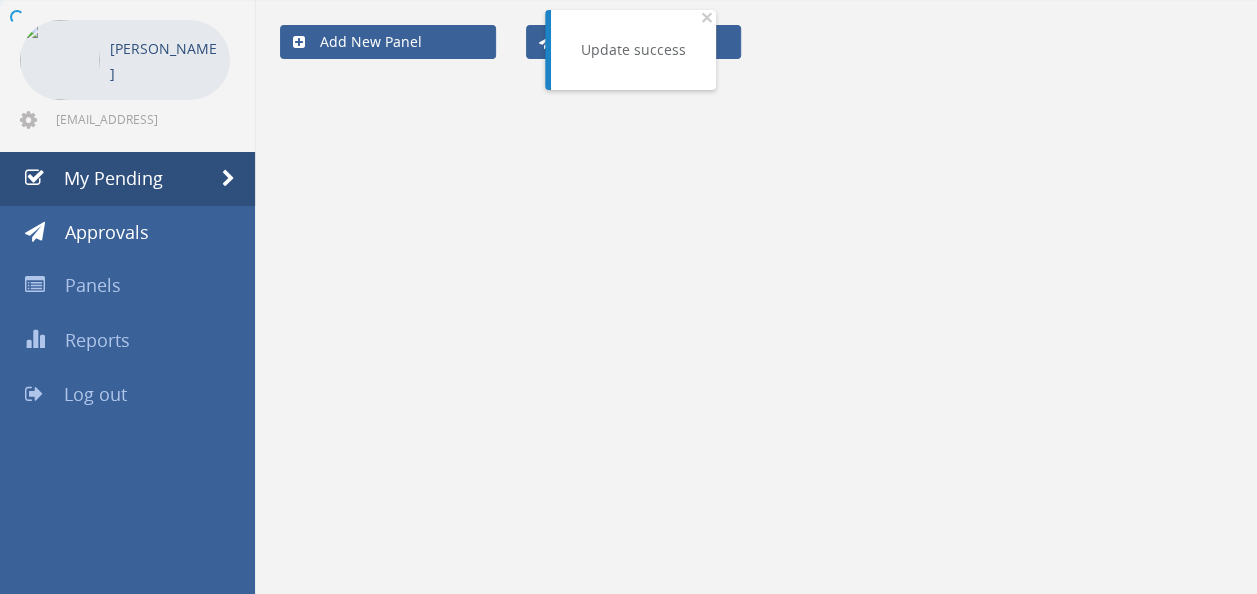 scroll, scrollTop: 80, scrollLeft: 0, axis: vertical 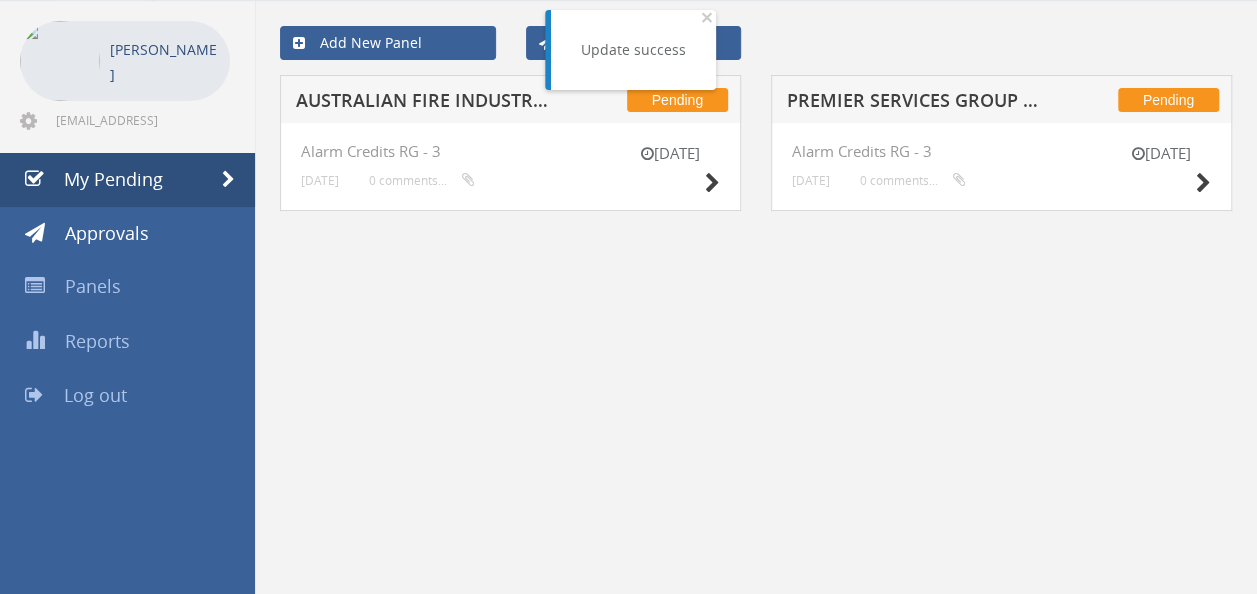 click on "Pending
AUSTRALIAN FIRE INDUSTRIES 1073573-D01 $321.24" at bounding box center (510, 99) 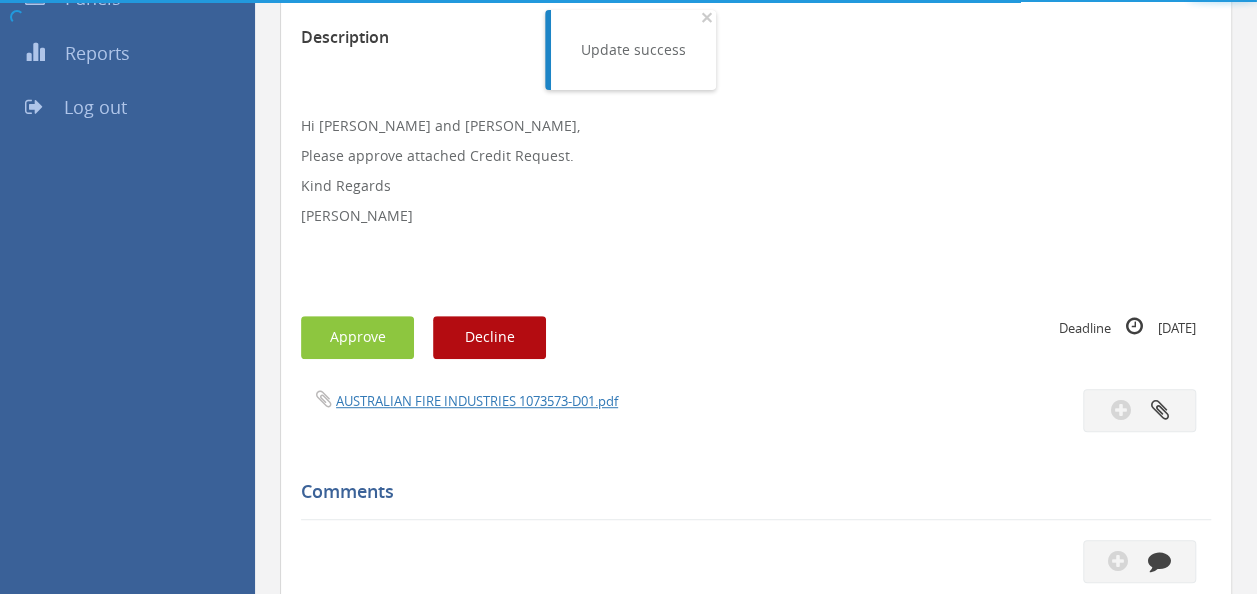 scroll, scrollTop: 500, scrollLeft: 0, axis: vertical 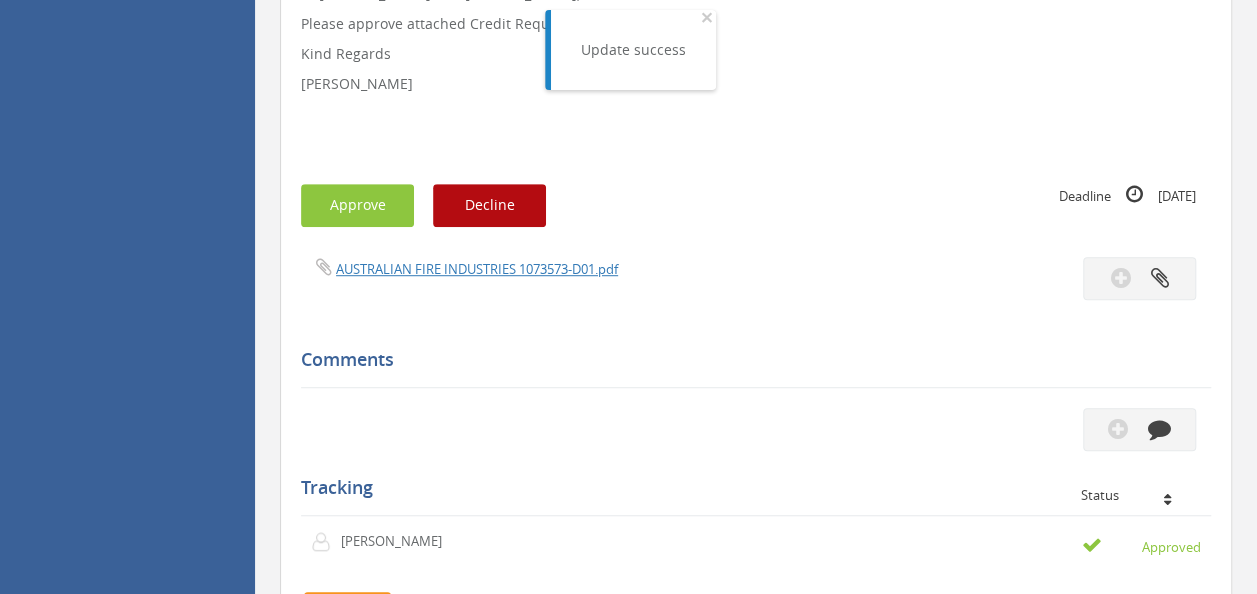 click on "Subject
AUSTRALIAN FIRE INDUSTRIES 1073573-D01 $321.24
Description
Hi [PERSON_NAME] and [PERSON_NAME], Please approve attached Credit Request. Kind Regards [PERSON_NAME]
Approve
Decline
Deadline [DATE]
Comments" at bounding box center (756, 414) 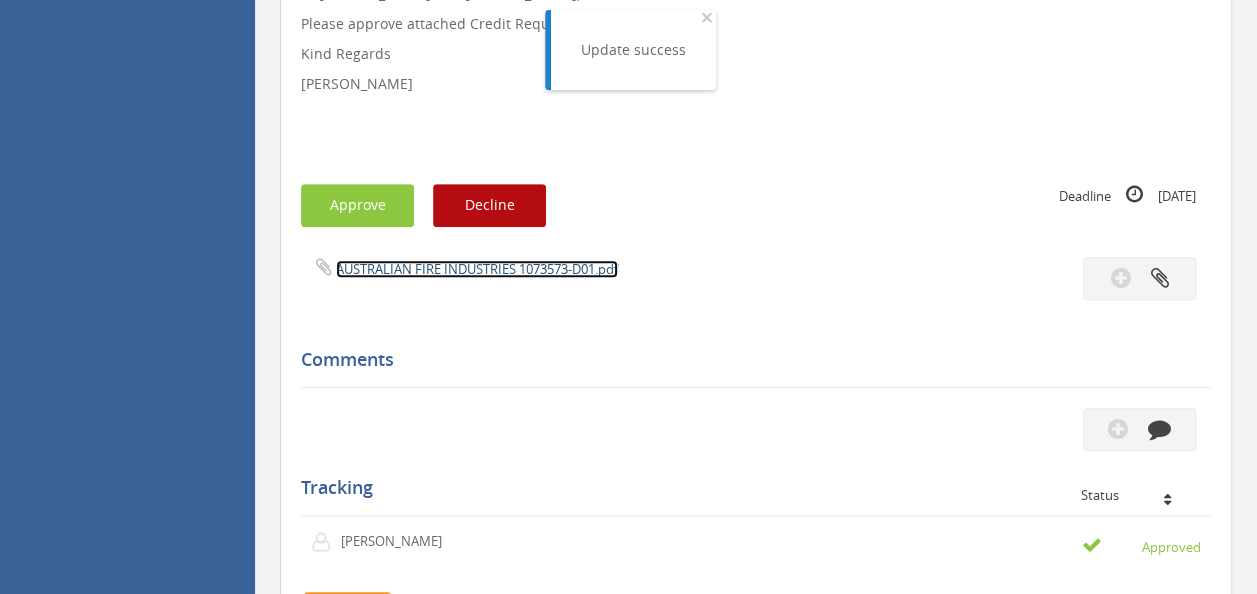 click on "AUSTRALIAN FIRE INDUSTRIES 1073573-D01.pdf" at bounding box center [477, 269] 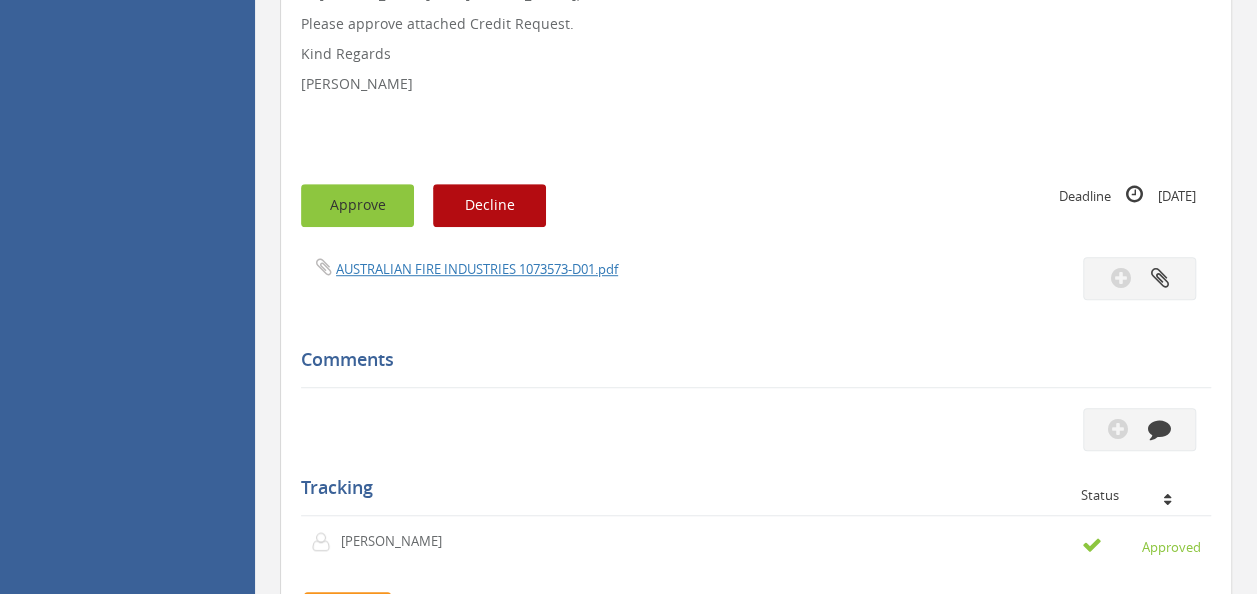 click on "Approve" at bounding box center (357, 205) 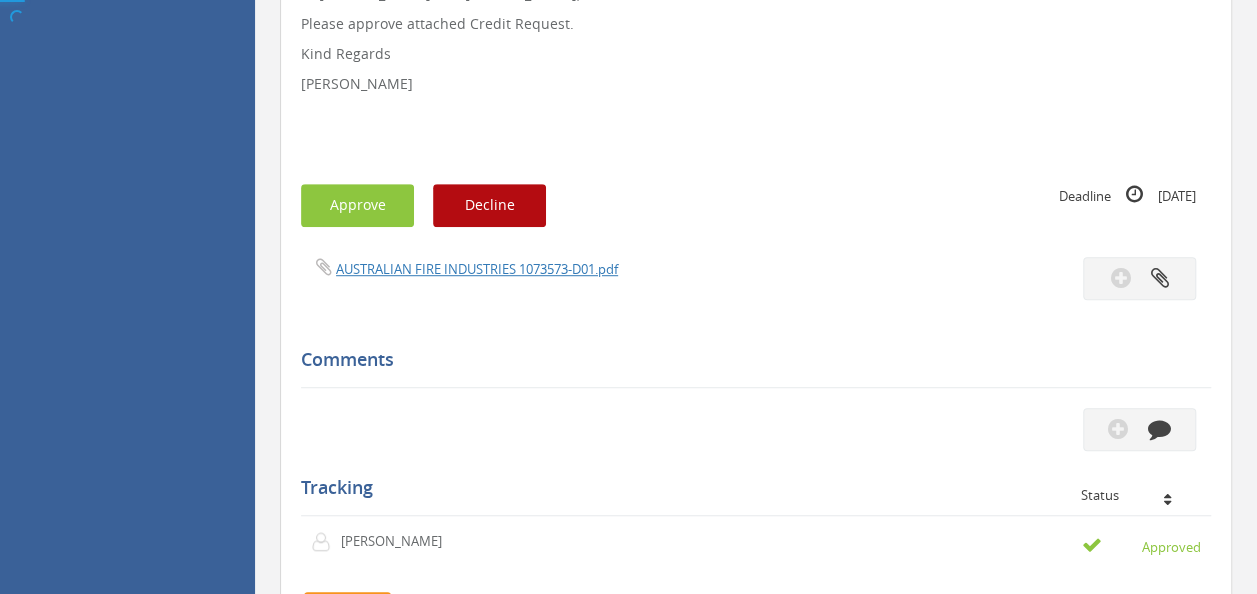 scroll, scrollTop: 80, scrollLeft: 0, axis: vertical 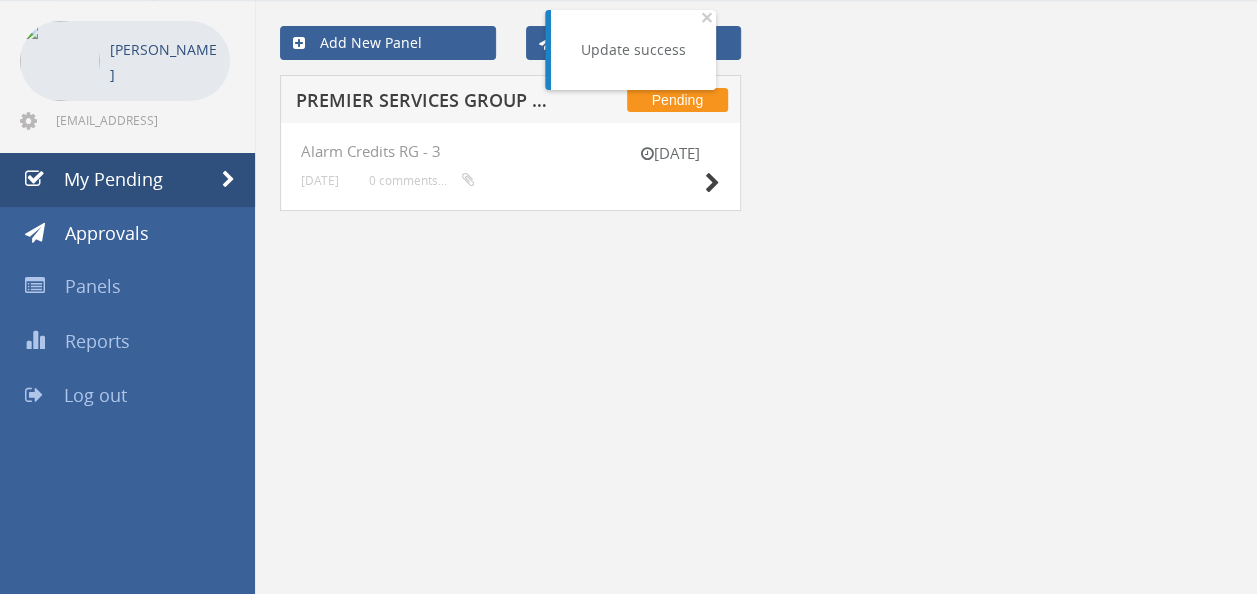 click on "PREMIER SERVICES GROUP 1076438-D01 $106.16" at bounding box center (424, 103) 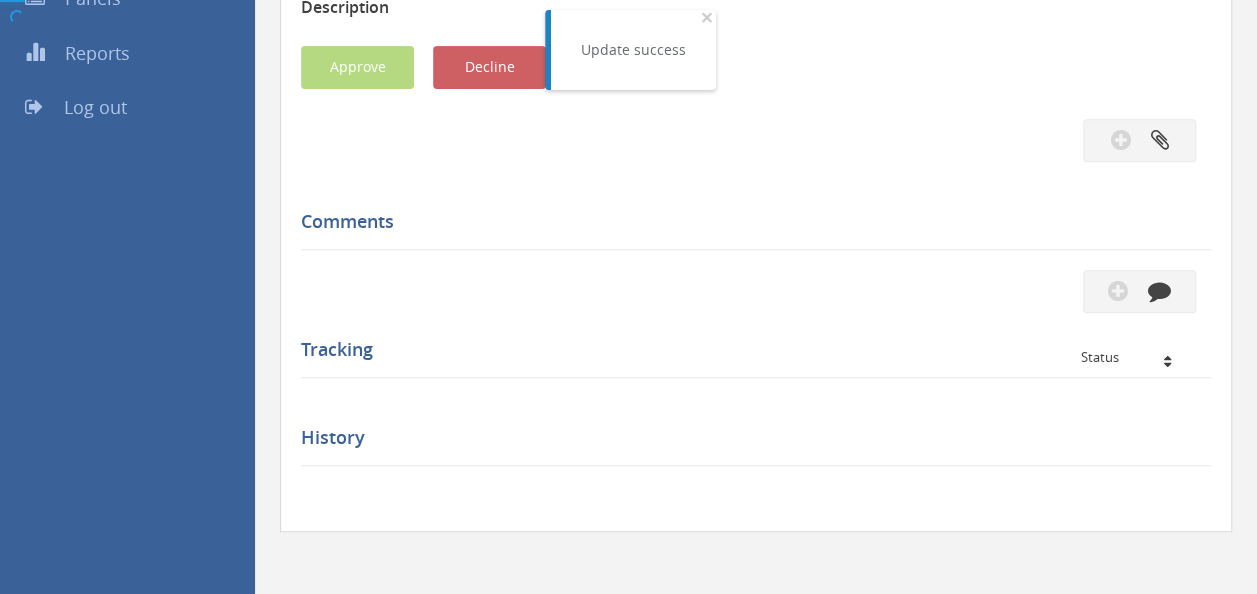 scroll, scrollTop: 500, scrollLeft: 0, axis: vertical 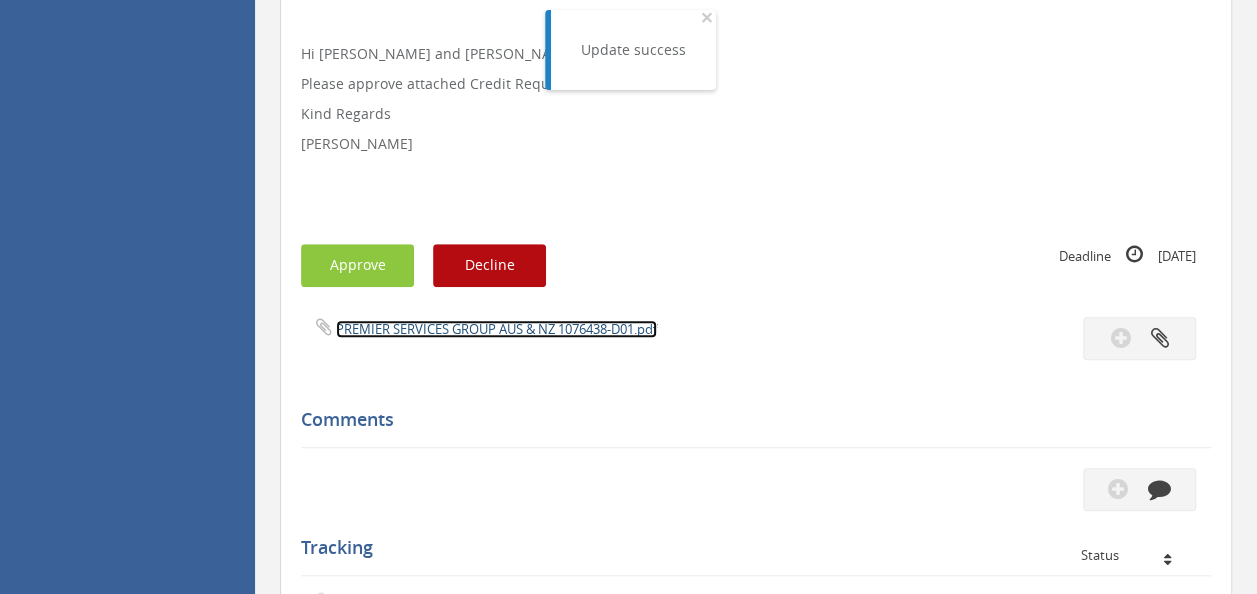 click on "PREMIER SERVICES GROUP AUS & NZ 1076438-D01.pdf" at bounding box center [496, 329] 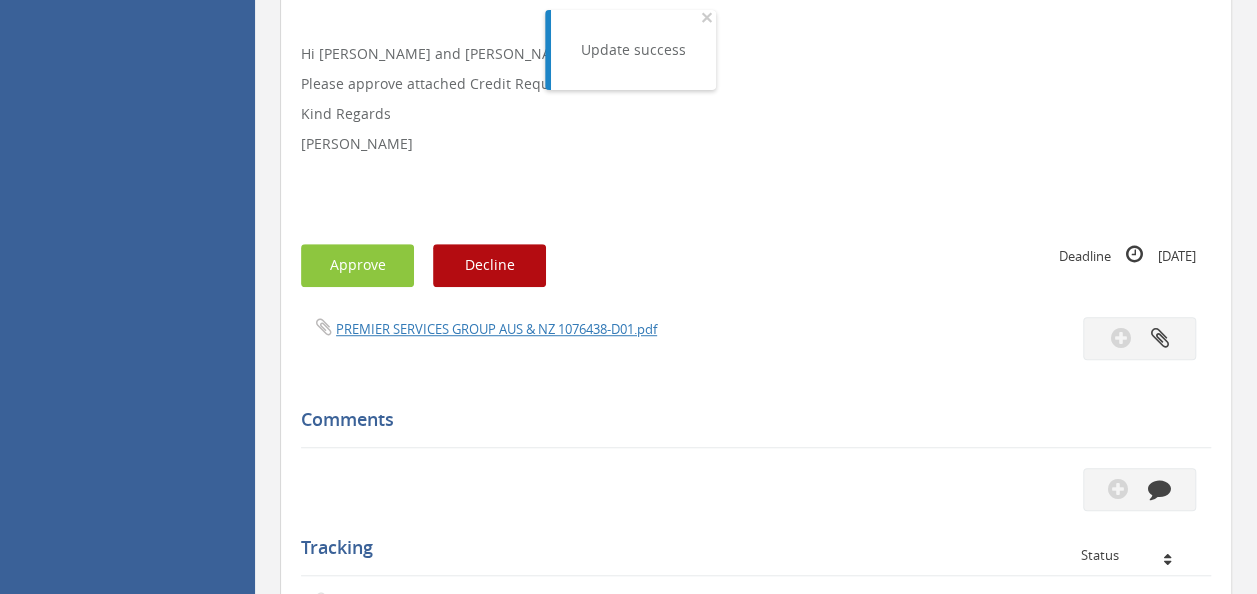 click on "Subject
PREMIER SERVICES GROUP 1076438-D01 $106.16
Description
Hi [PERSON_NAME] and [PERSON_NAME], Please approve attached Credit Request. Kind Regards [PERSON_NAME]
Approve
Decline
Deadline [DATE]
Comments Step2" at bounding box center (756, 444) 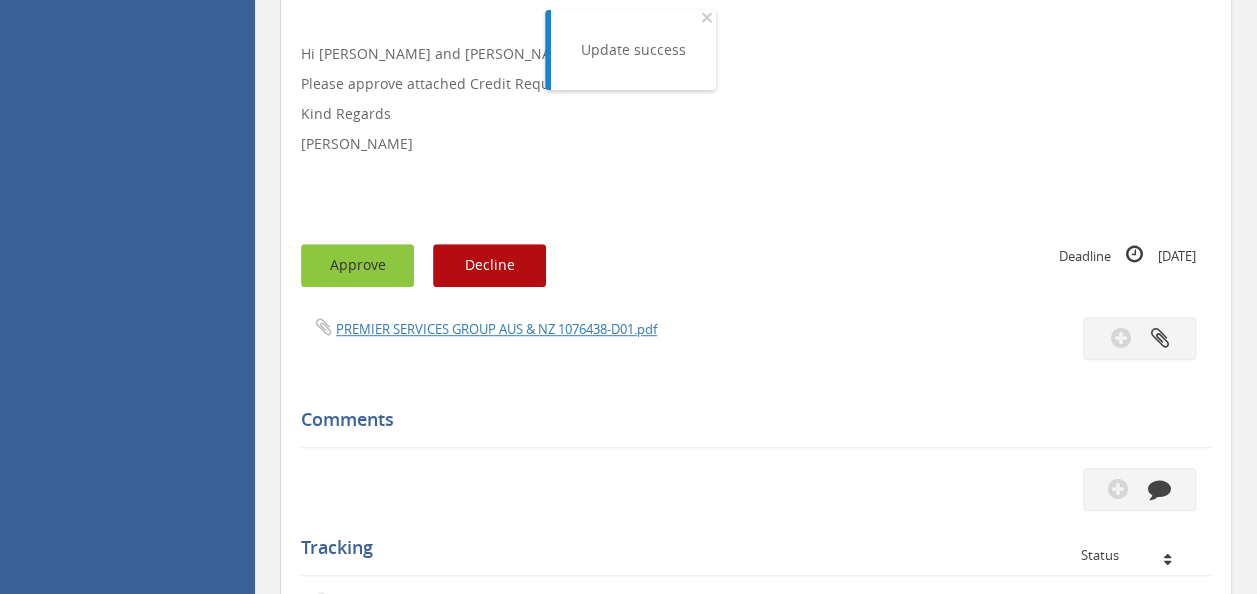 click on "Approve" at bounding box center (357, 265) 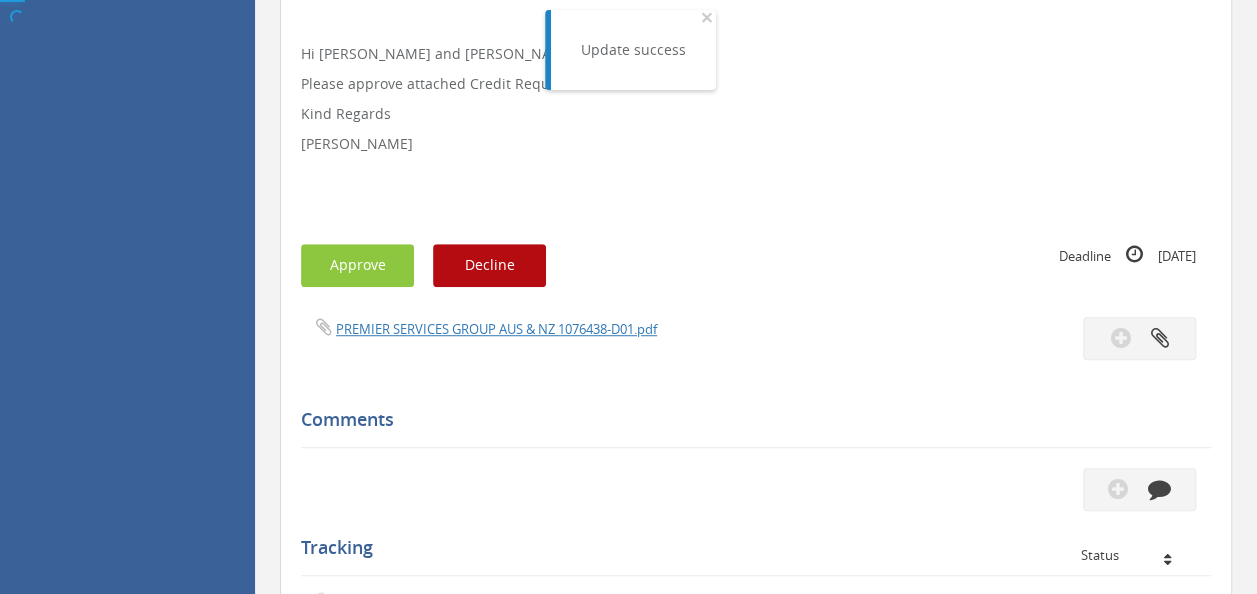 scroll, scrollTop: 80, scrollLeft: 0, axis: vertical 